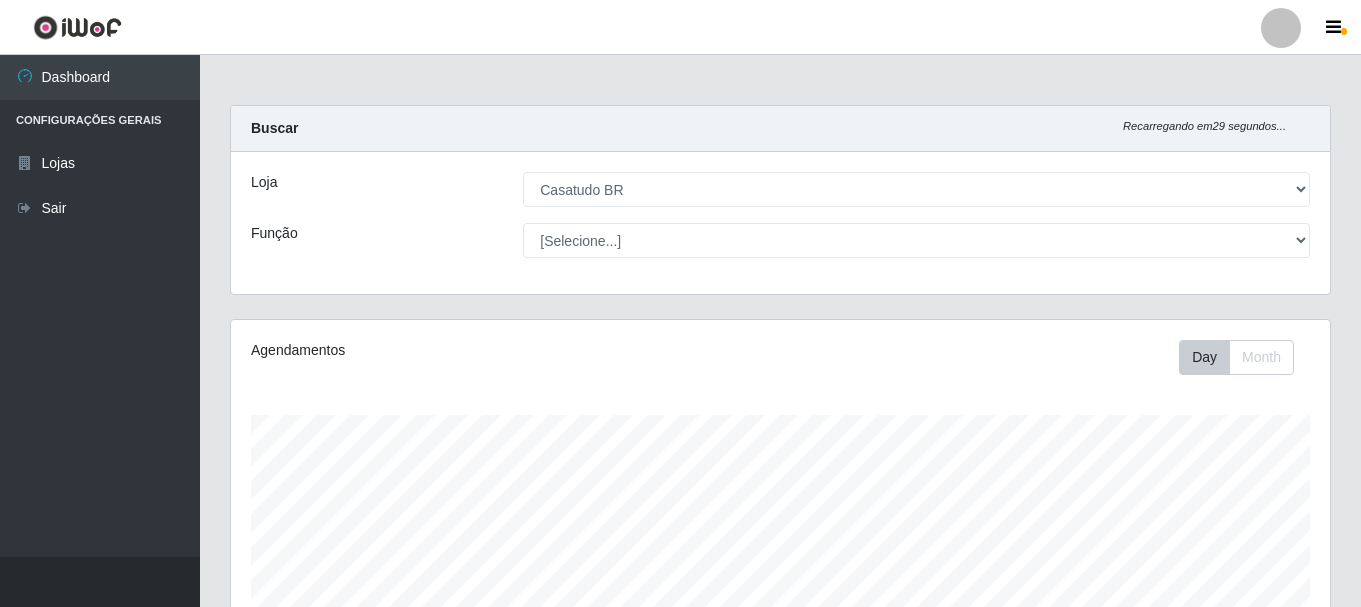 select on "197" 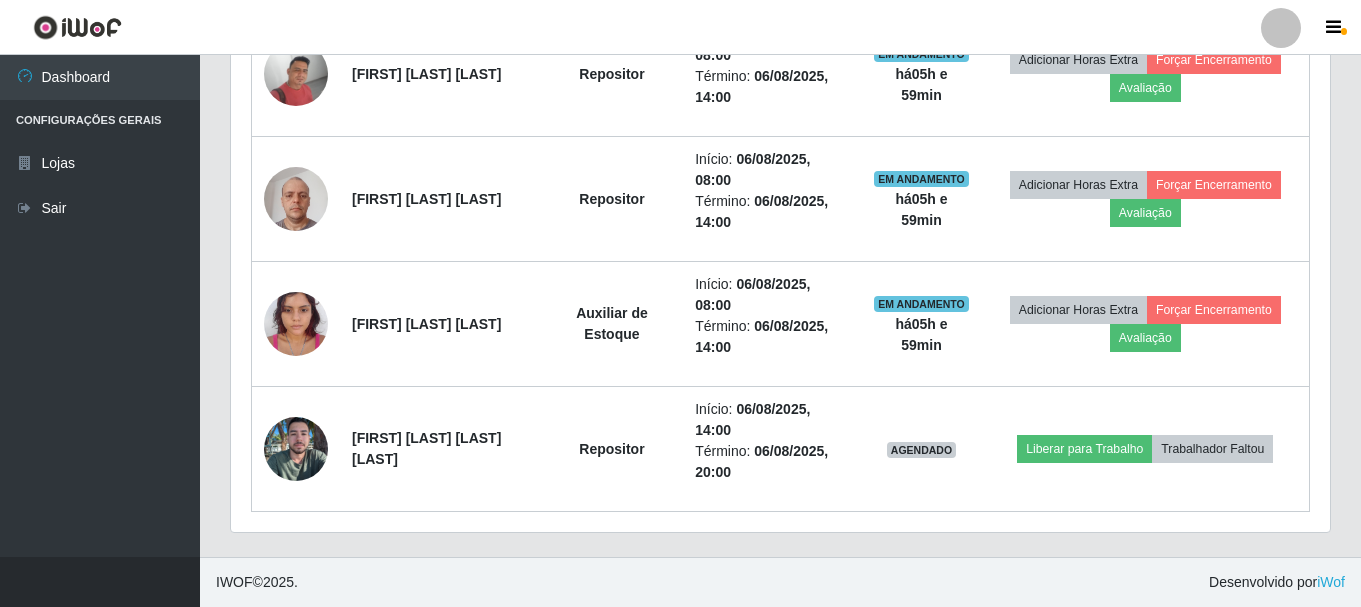 scroll, scrollTop: 999585, scrollLeft: 998901, axis: both 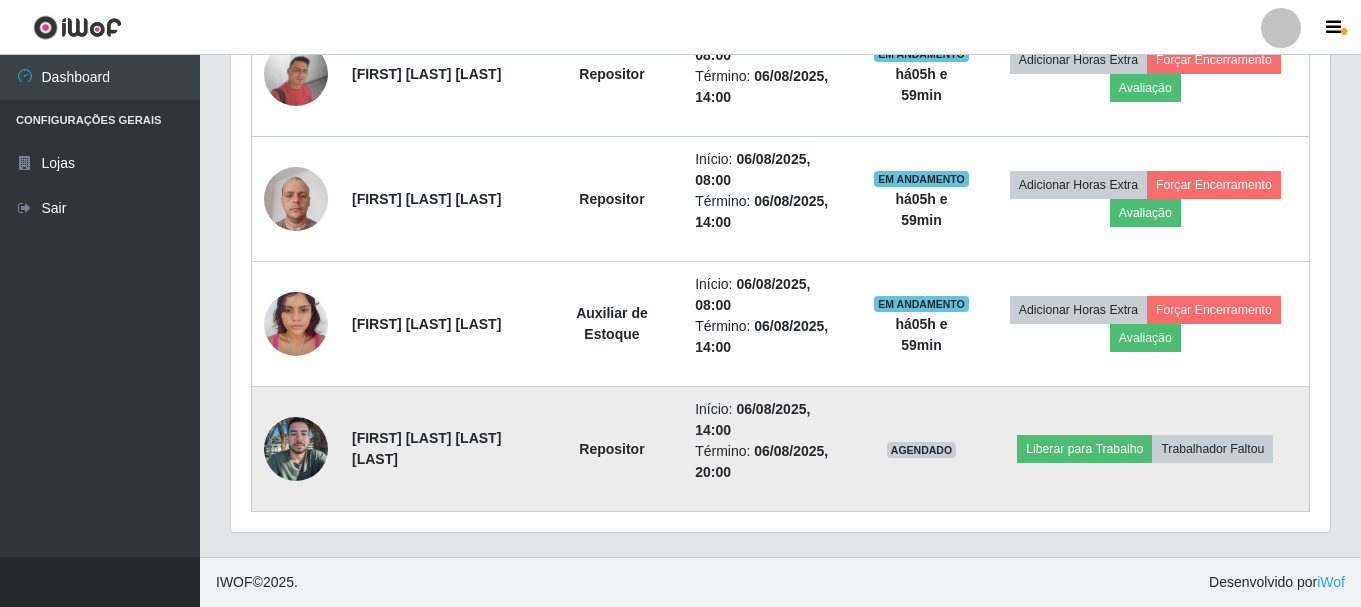 click on "[FIRST] [LAST] [LAST]" at bounding box center [426, 448] 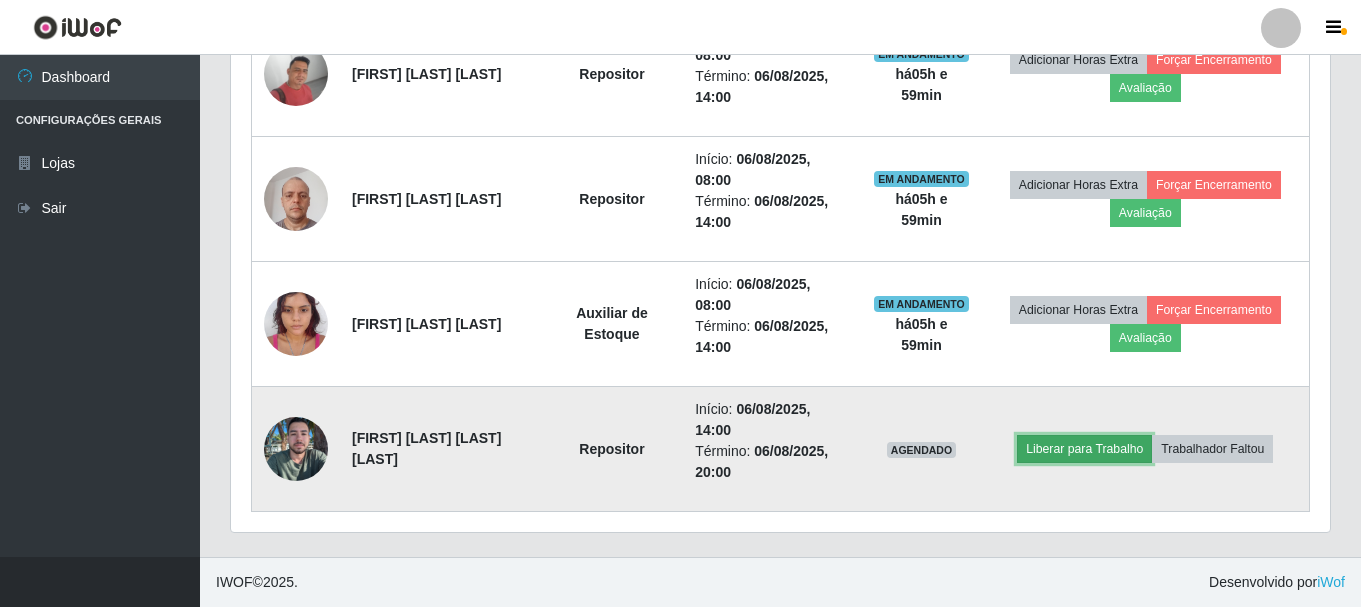 click on "Liberar para Trabalho" at bounding box center (1084, 449) 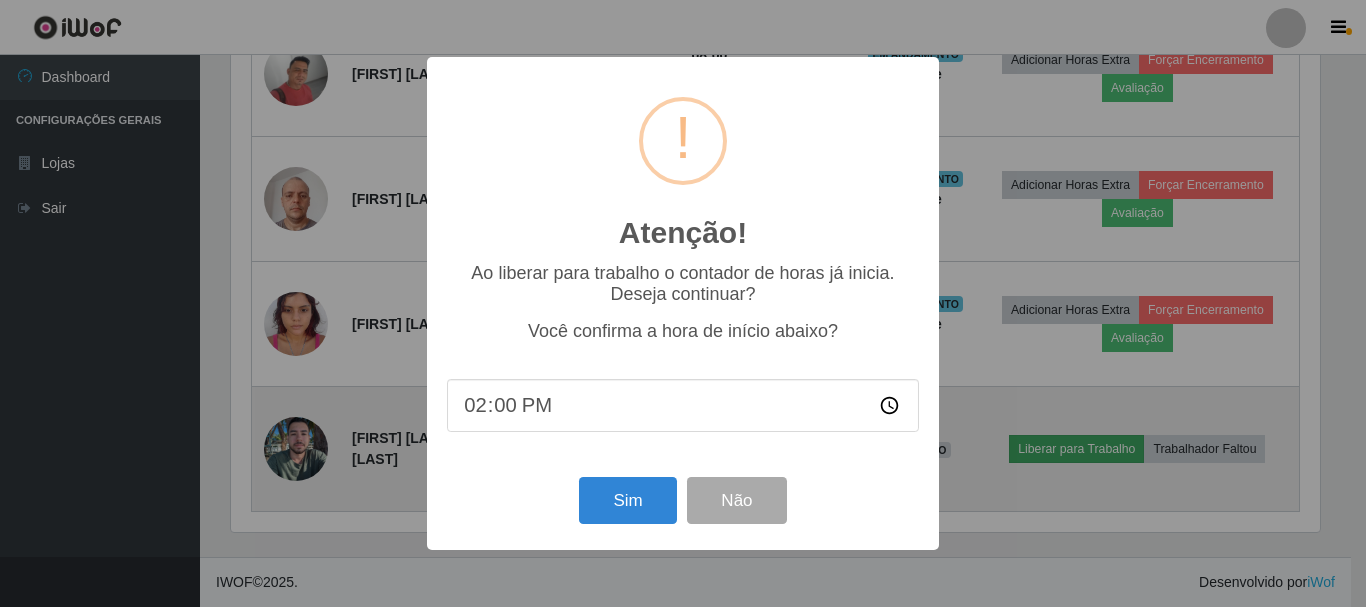 scroll, scrollTop: 999585, scrollLeft: 998911, axis: both 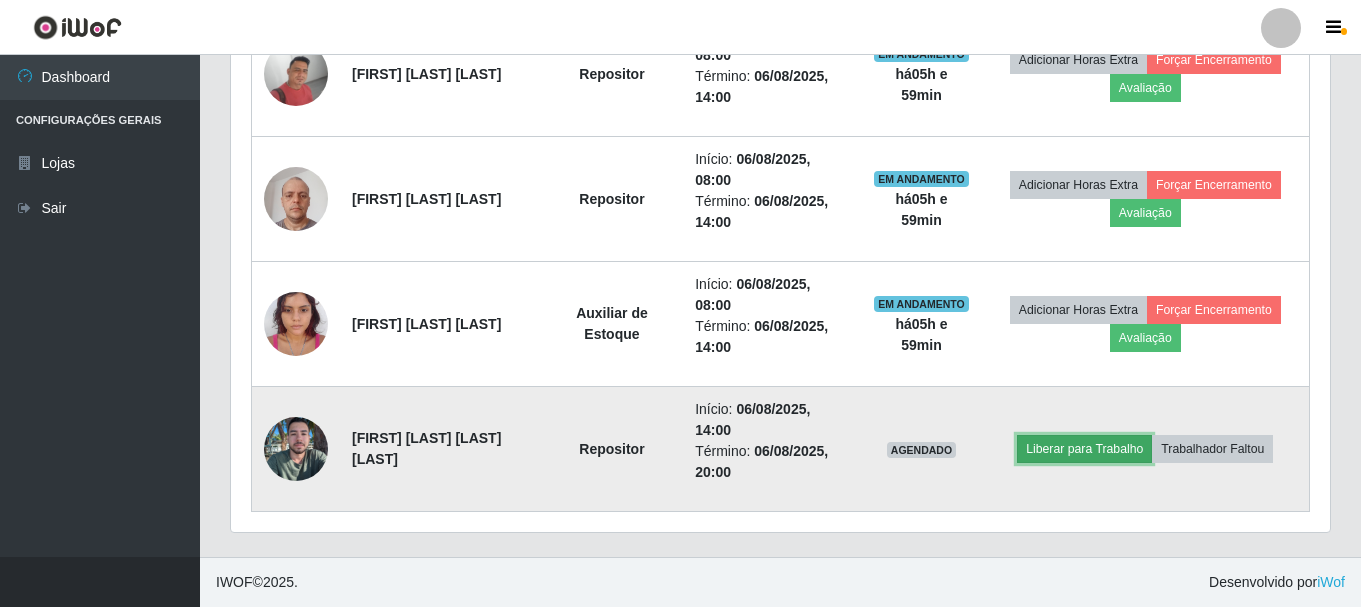 click on "Liberar para Trabalho" at bounding box center (1084, 449) 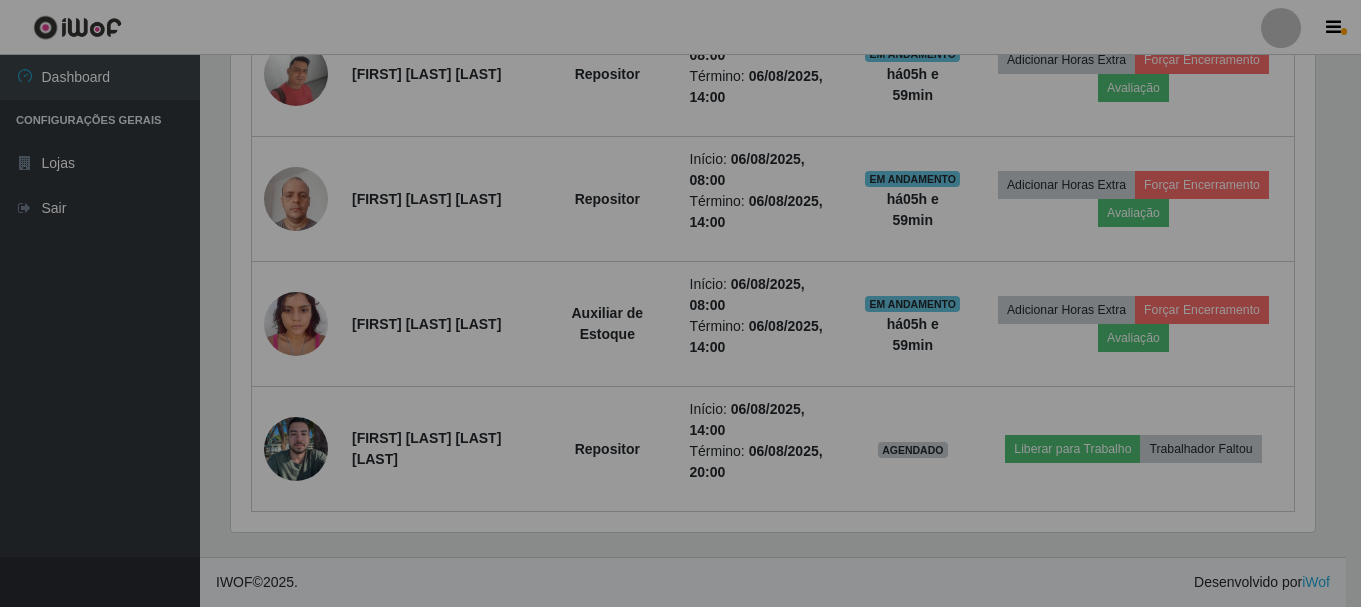 scroll, scrollTop: 999585, scrollLeft: 998911, axis: both 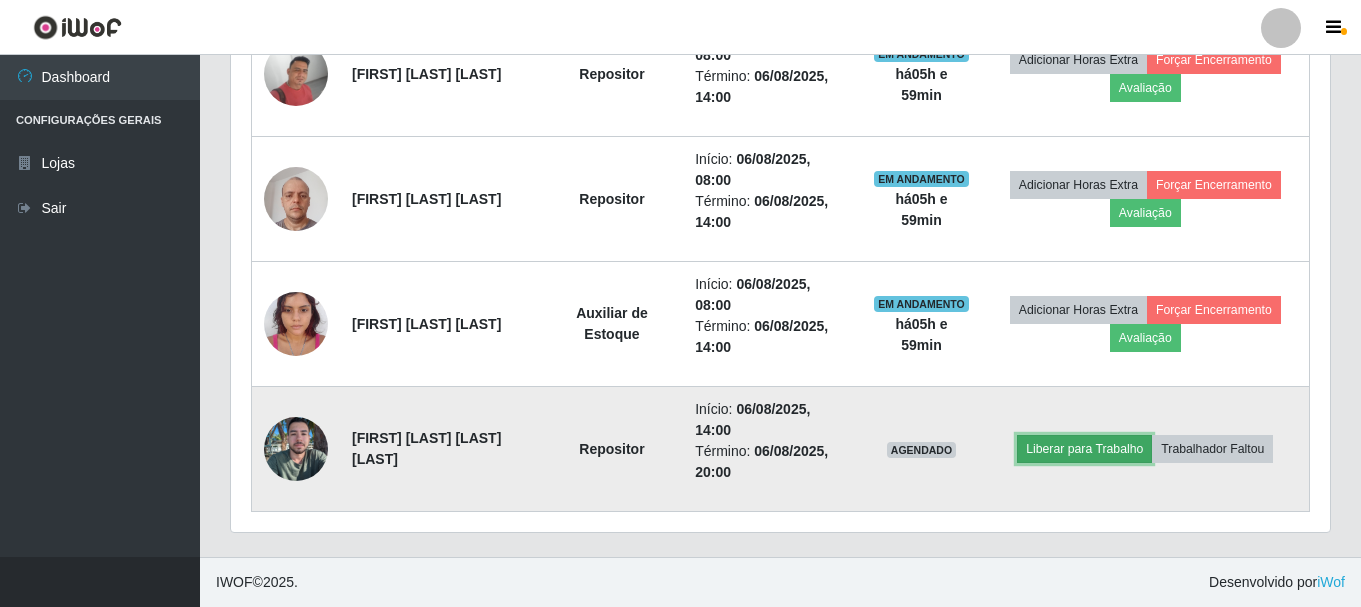 click on "Liberar para Trabalho" at bounding box center (1084, 449) 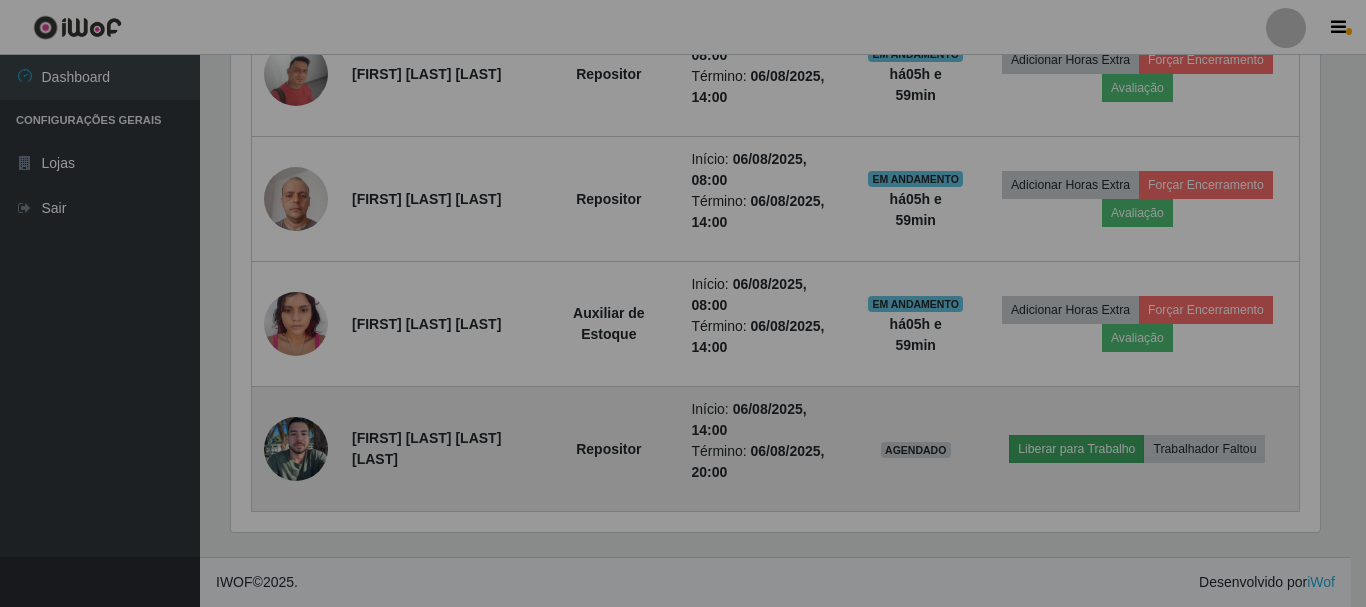 scroll, scrollTop: 999585, scrollLeft: 998911, axis: both 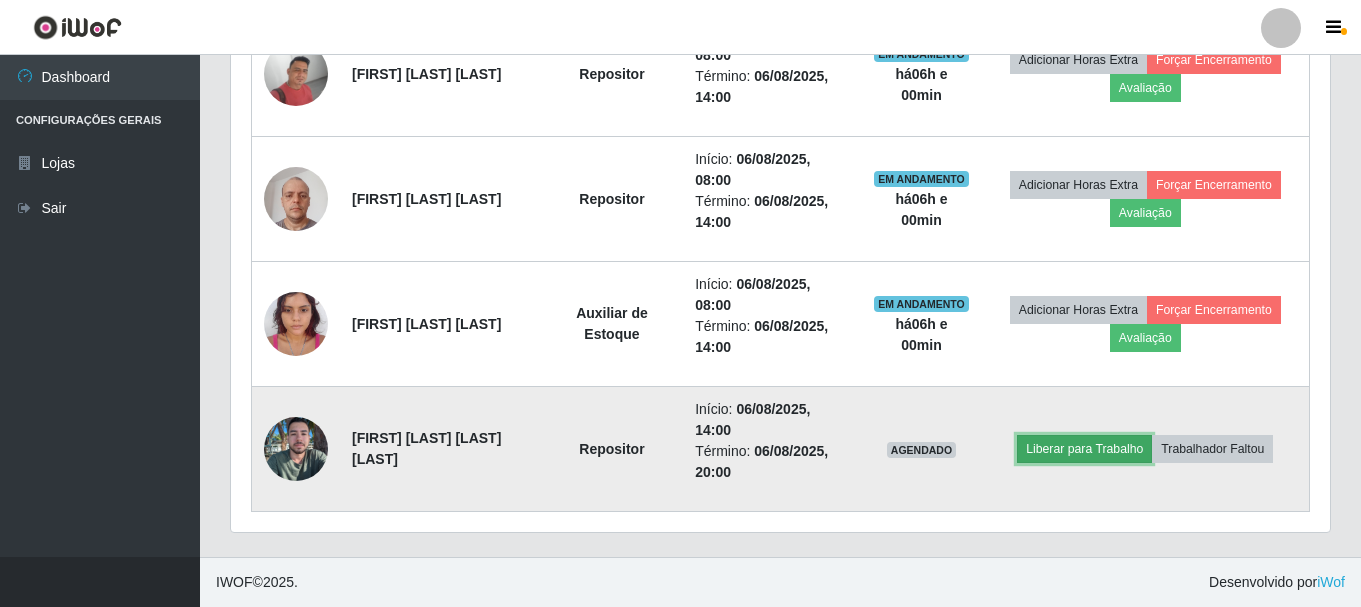 click on "Liberar para Trabalho" at bounding box center [1084, 449] 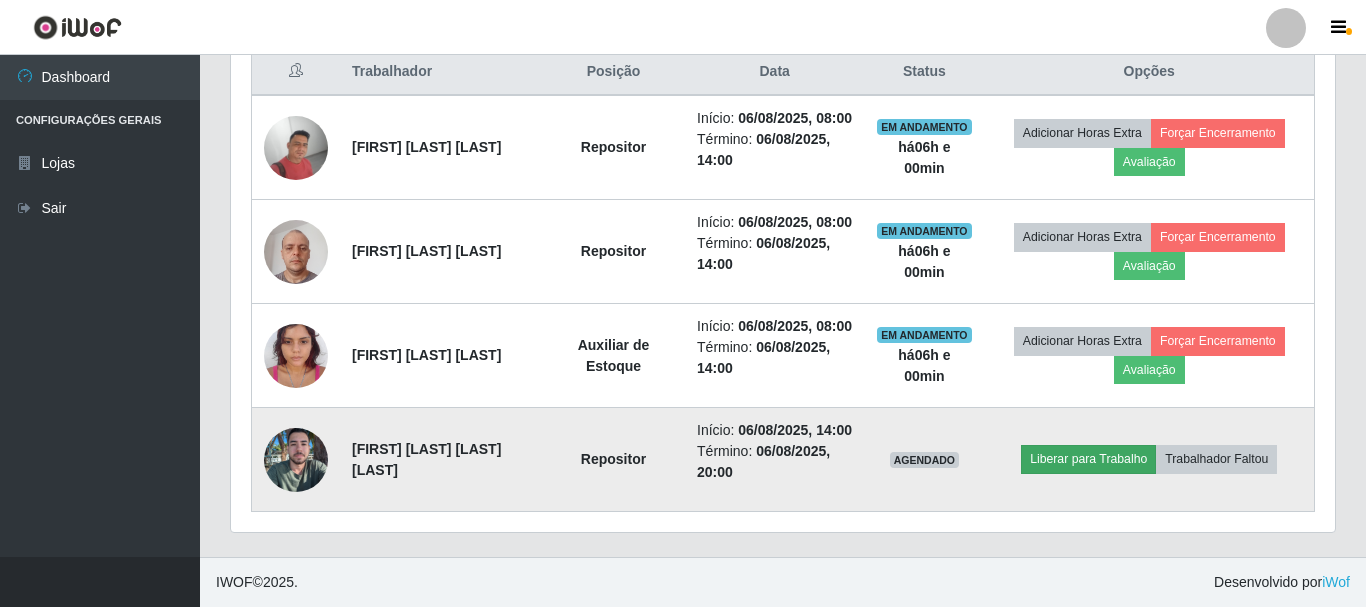 scroll, scrollTop: 999585, scrollLeft: 998911, axis: both 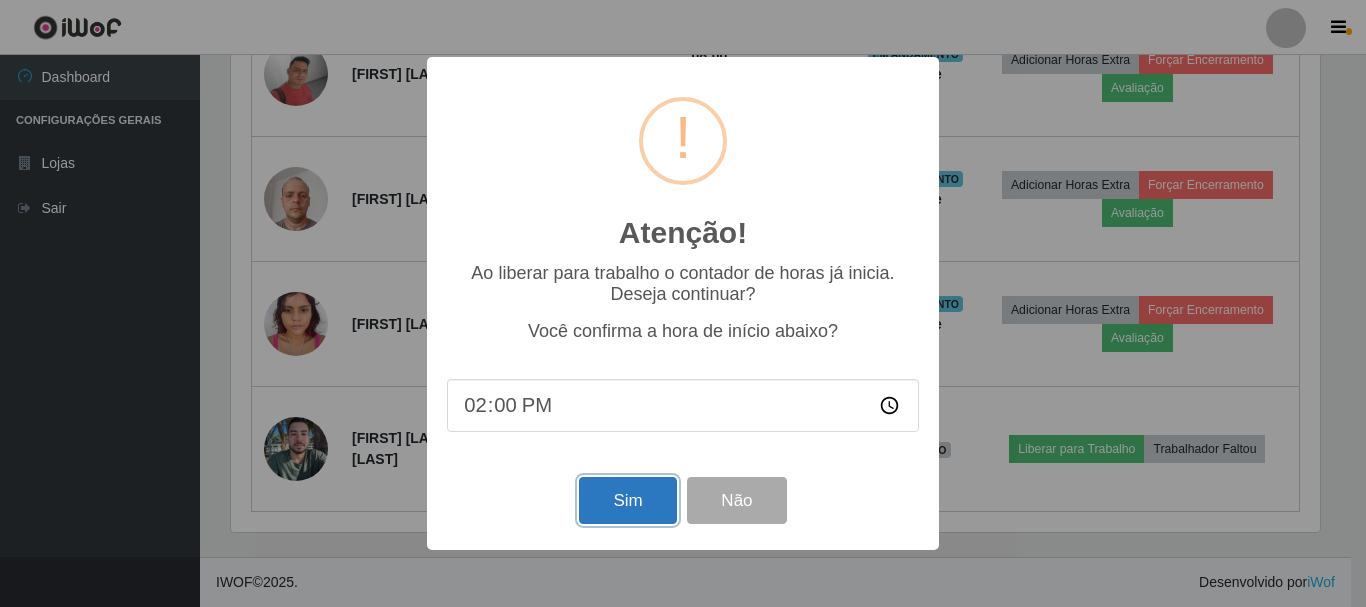 click on "Sim" at bounding box center (627, 500) 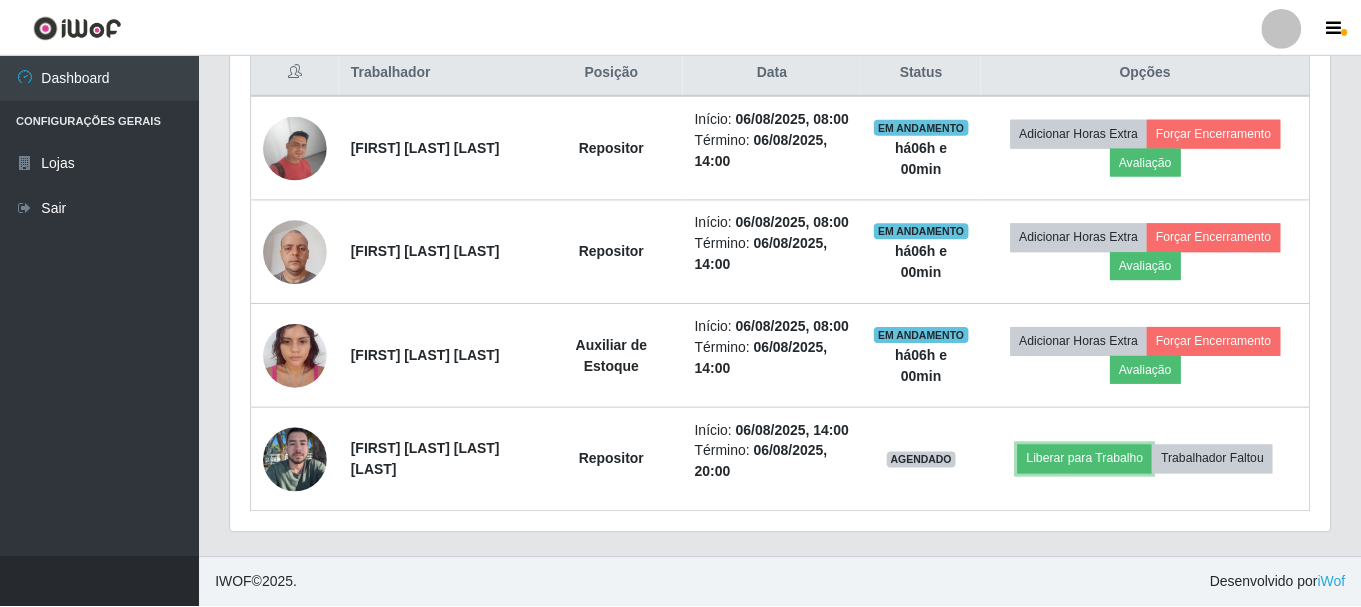 scroll, scrollTop: 999585, scrollLeft: 998901, axis: both 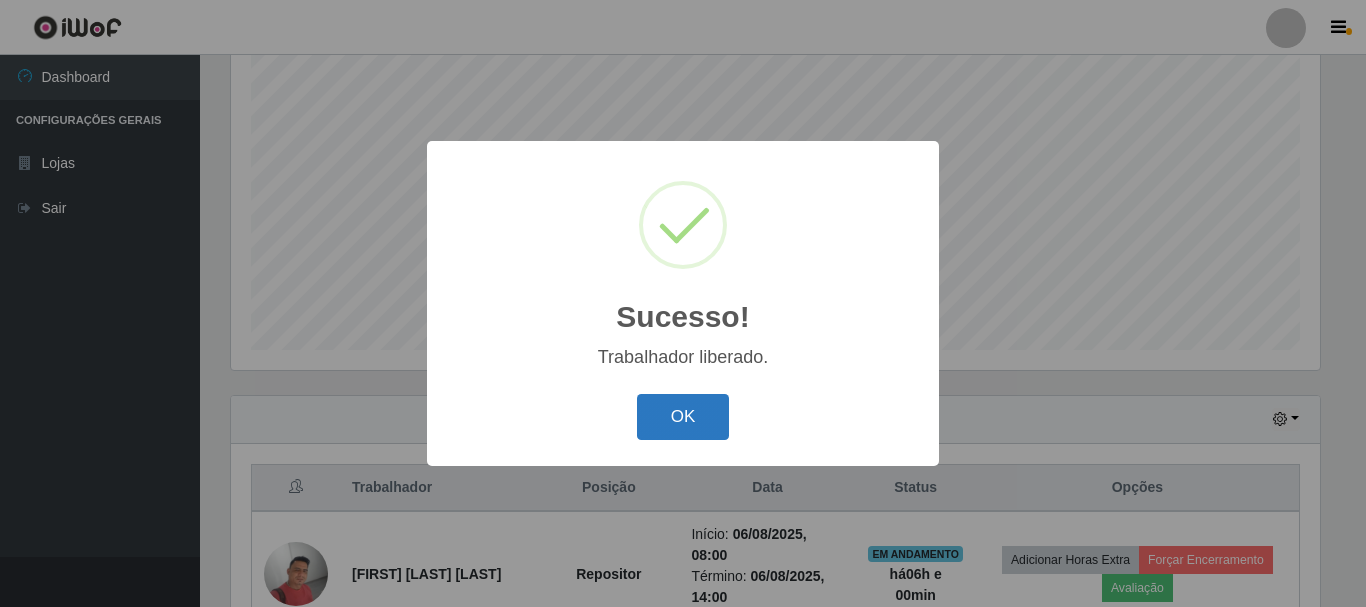 click on "OK" at bounding box center [683, 417] 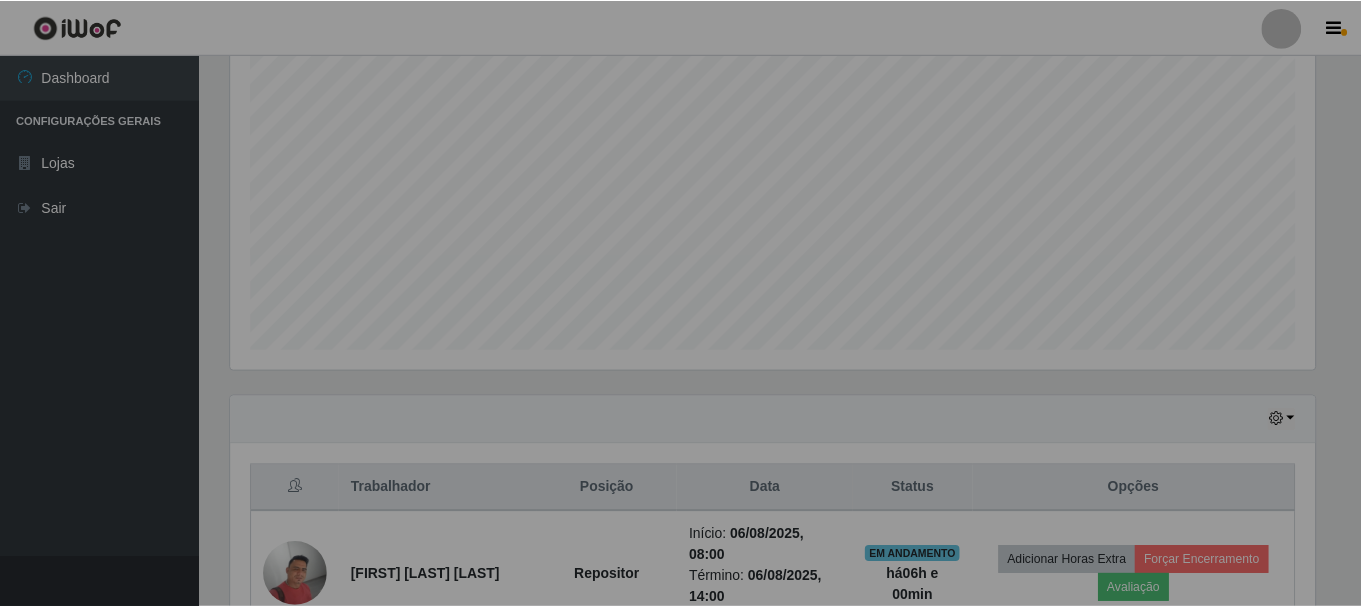scroll, scrollTop: 999585, scrollLeft: 998901, axis: both 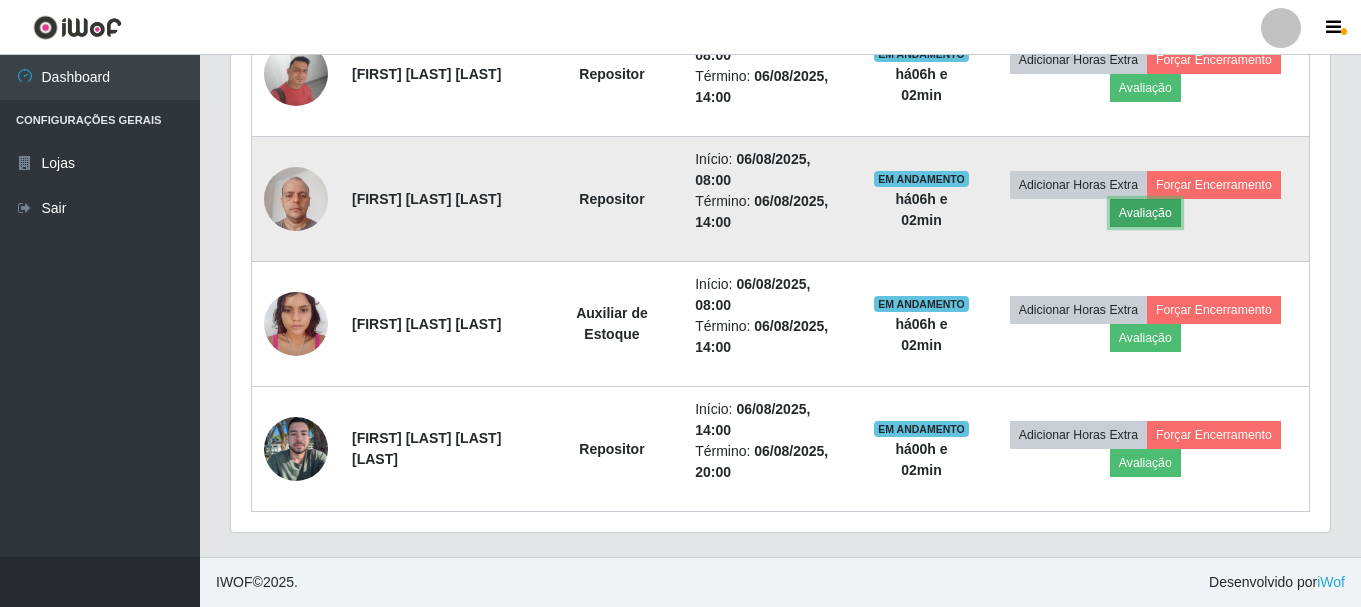 click on "Avaliação" at bounding box center [1145, 213] 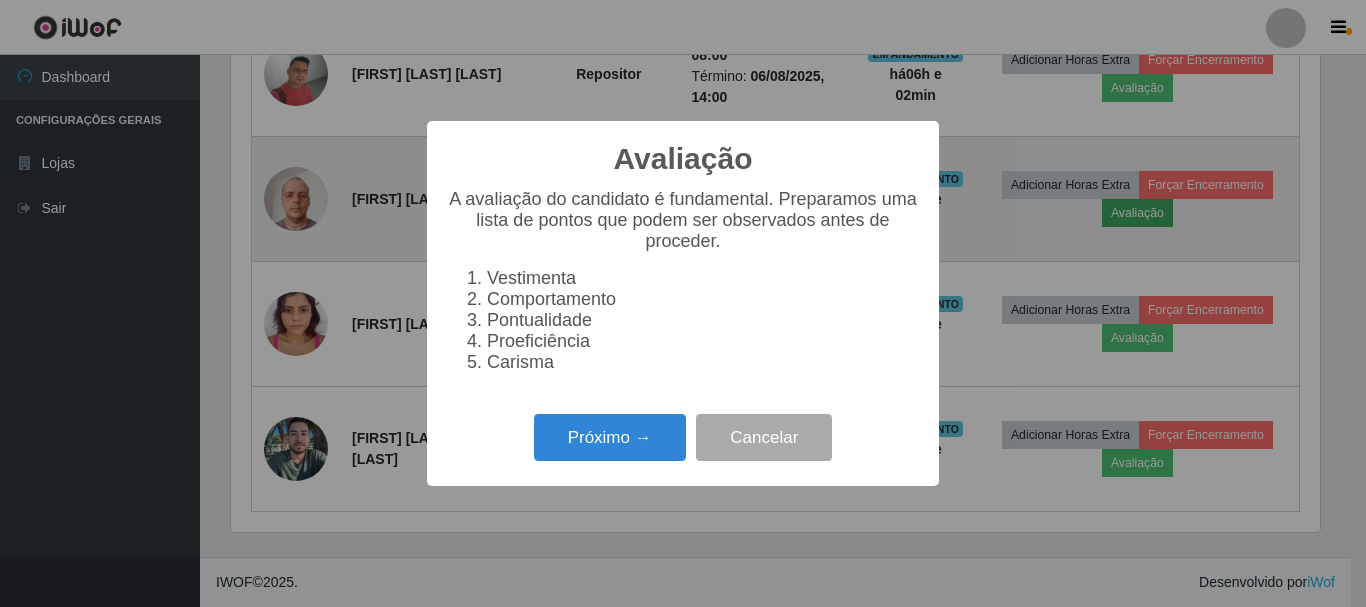 click on "Avaliação × A avaliação do candidato é fundamental.
Preparamos uma lista de pontos que podem ser
observados antes de proceder.
Vestimenta
Comportamento
Pontualidade
Proeficiência
Carisma
Próximo → Cancelar" at bounding box center (683, 303) 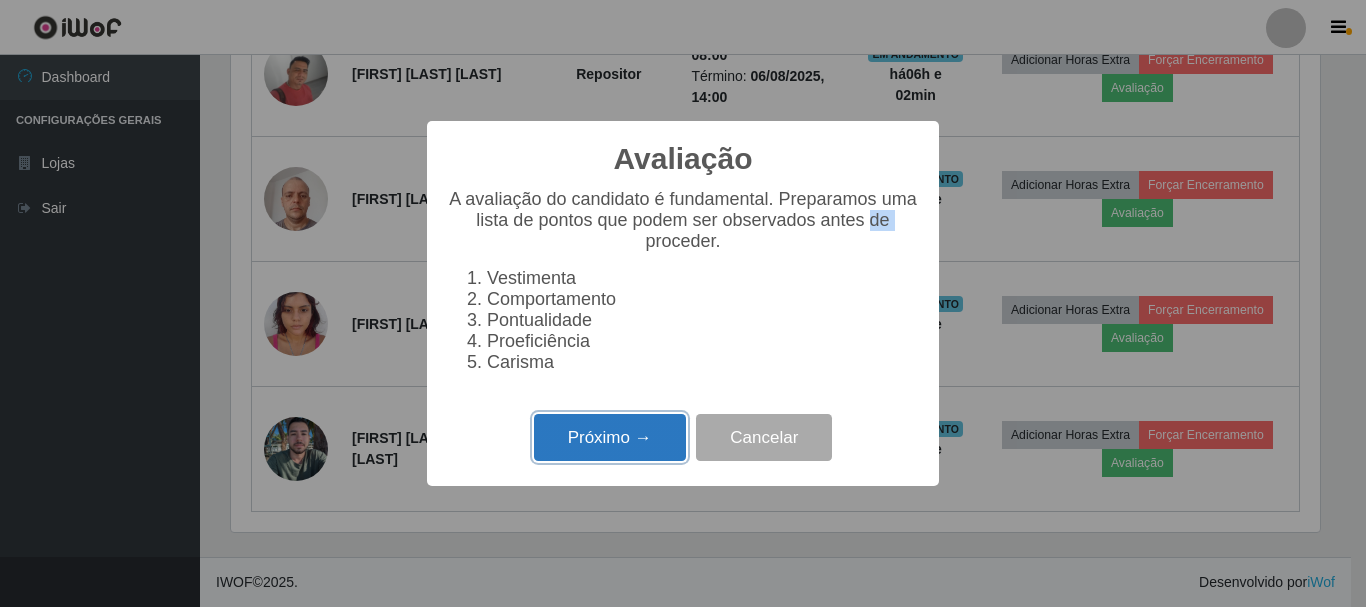 click on "Próximo →" at bounding box center (610, 437) 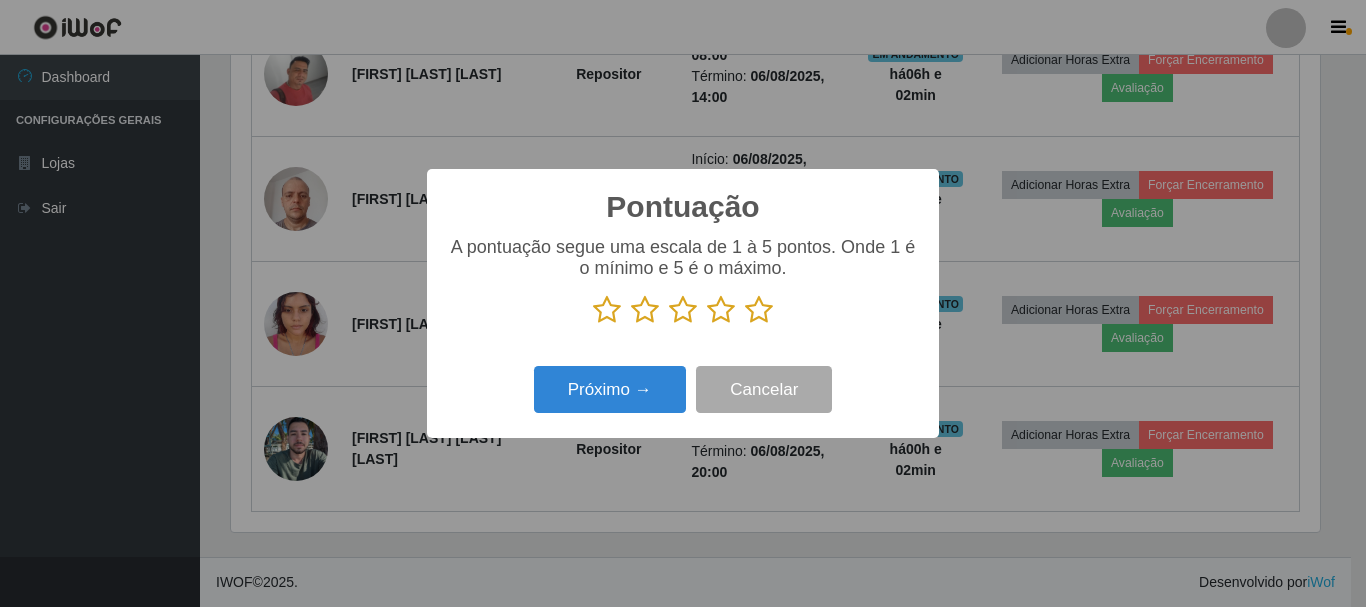 click on "Pontuação × A pontuação segue uma escala de 1 à 5 pontos.
Onde 1 é o mínimo e 5 é o máximo.
Próximo → Cancelar" at bounding box center [683, 303] 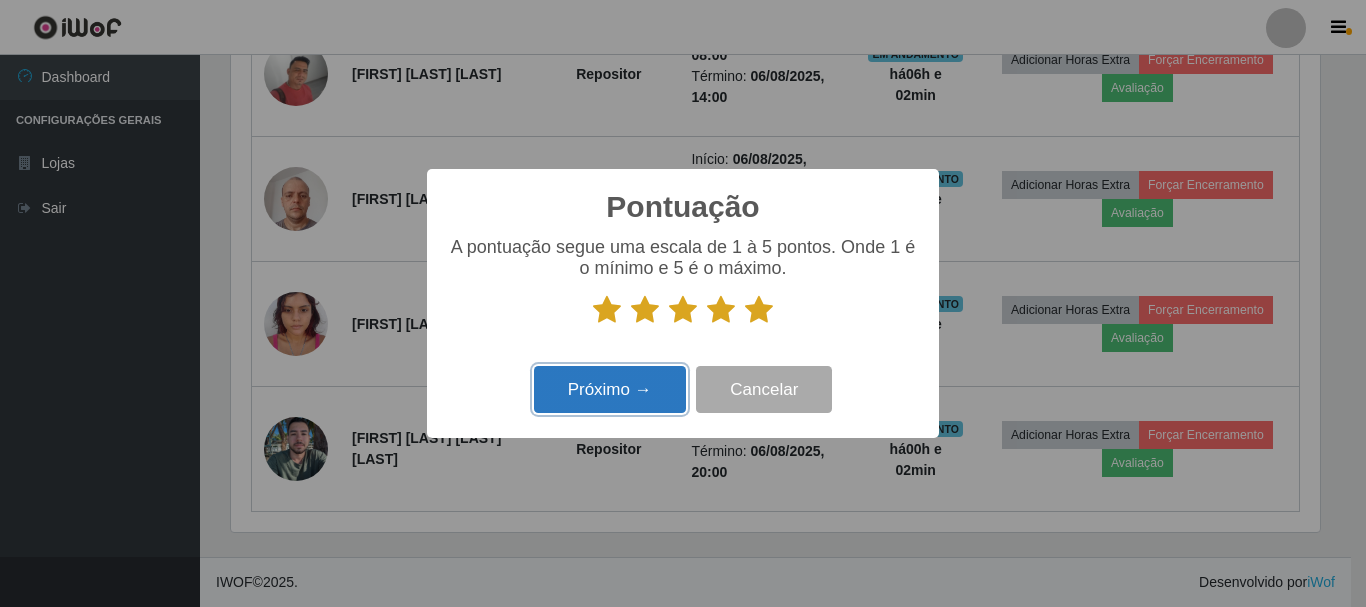 click on "Próximo →" at bounding box center (610, 389) 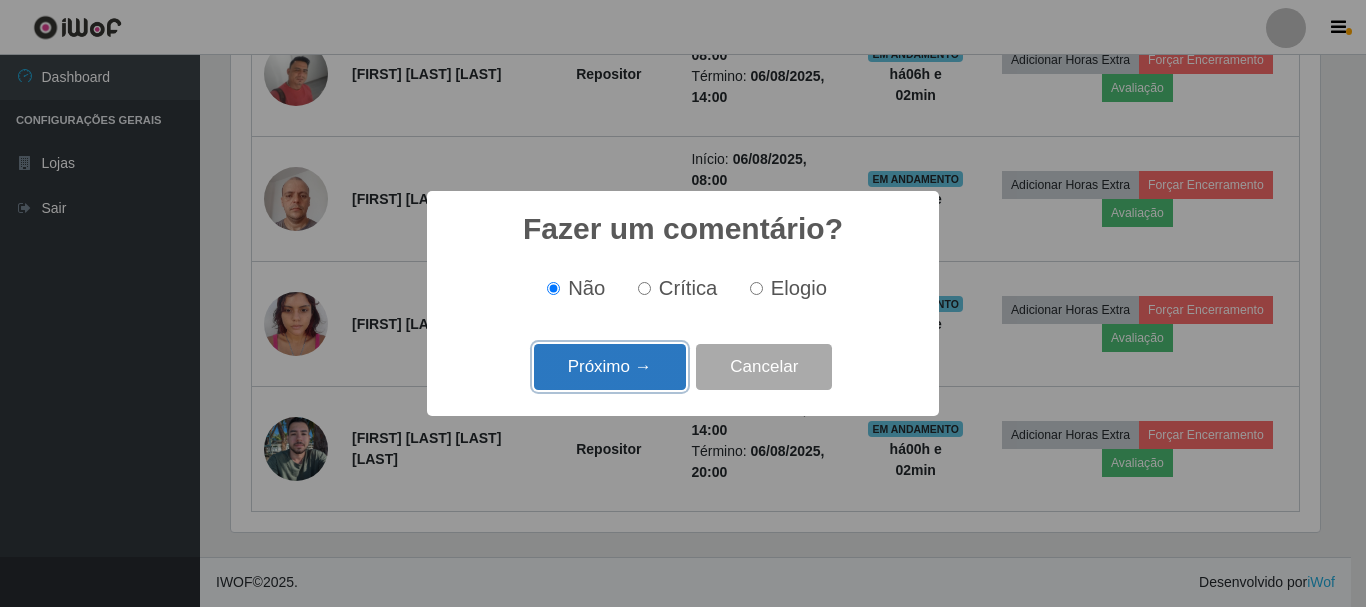 click on "Próximo →" at bounding box center (610, 367) 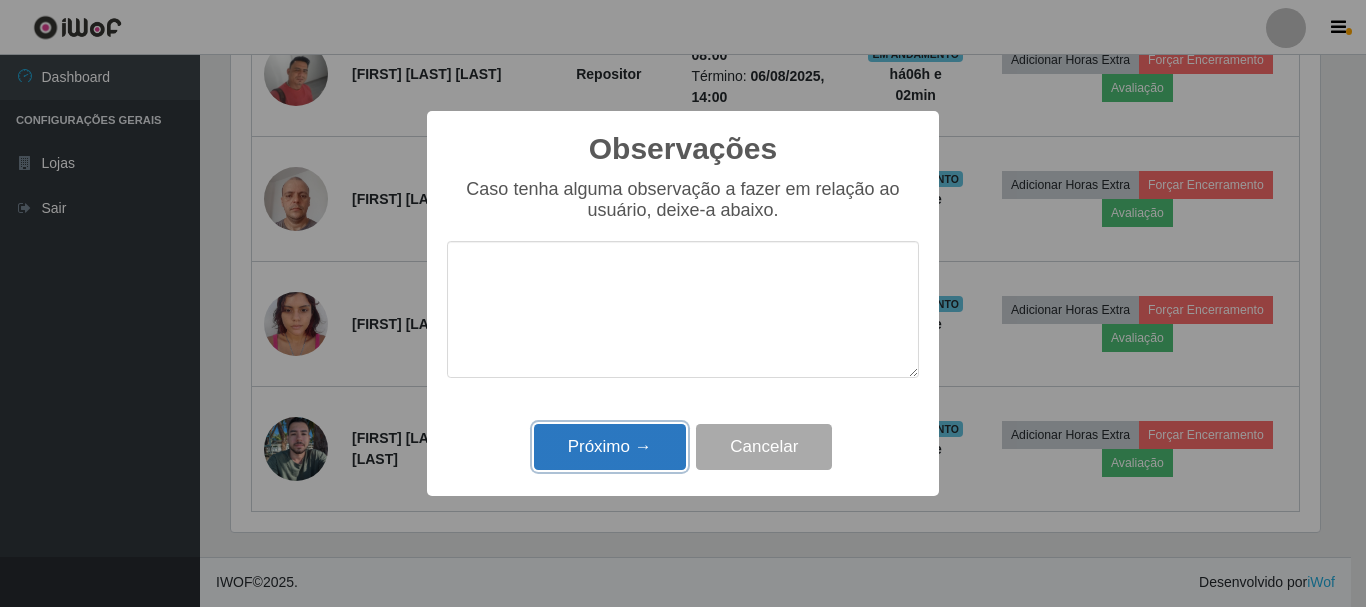 click on "Próximo →" at bounding box center (610, 447) 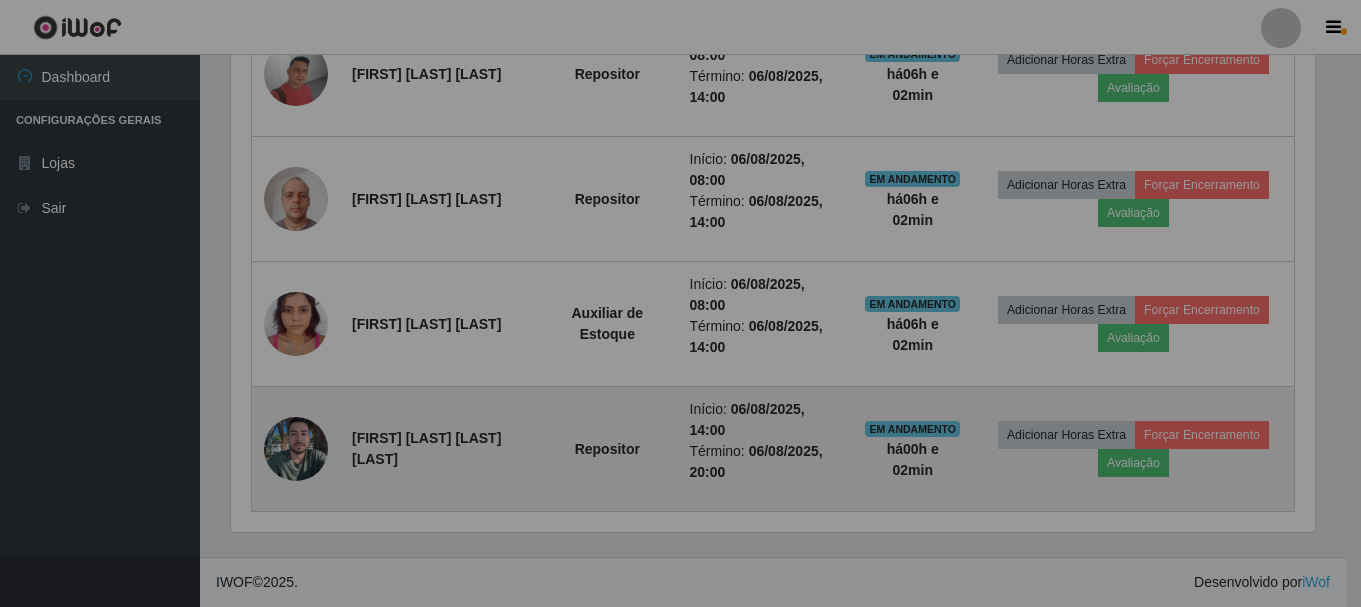 scroll, scrollTop: 999585, scrollLeft: 998901, axis: both 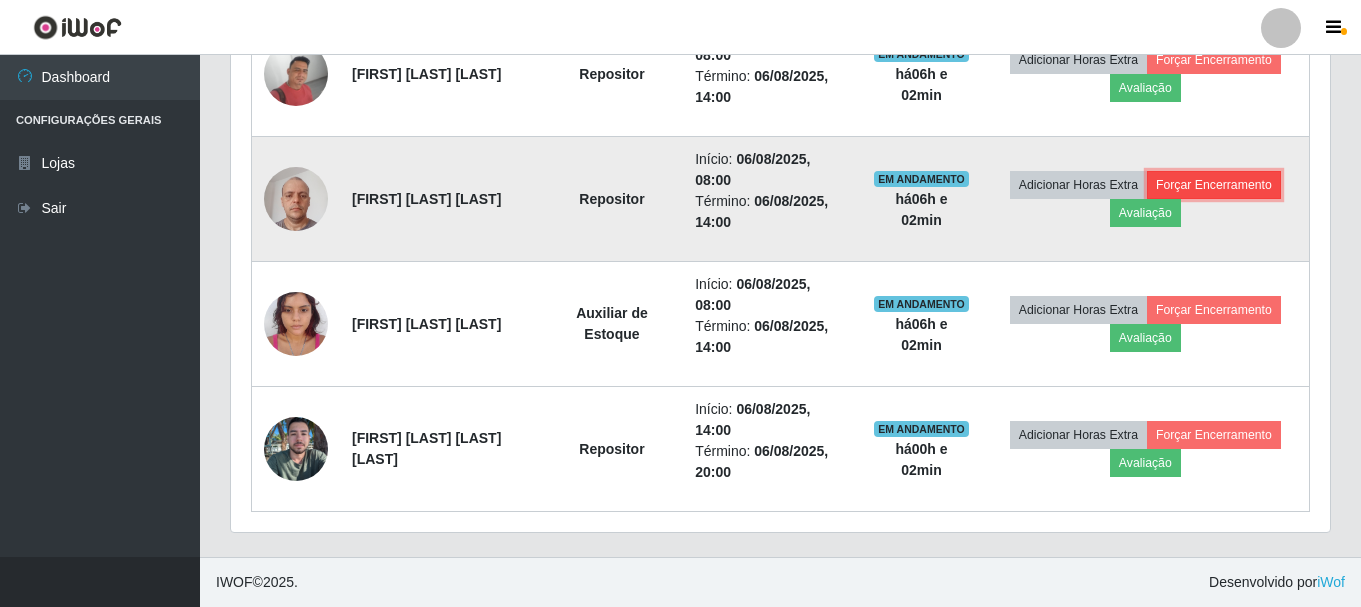 click on "Forçar Encerramento" at bounding box center (1214, 185) 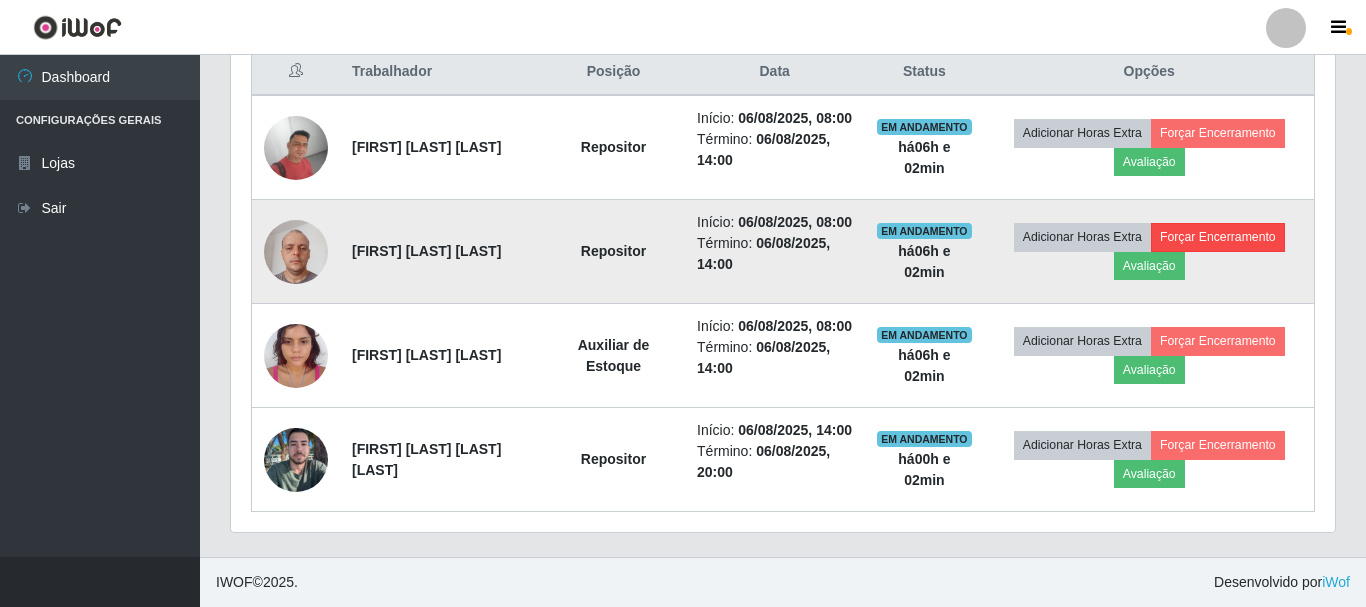 scroll, scrollTop: 999585, scrollLeft: 998911, axis: both 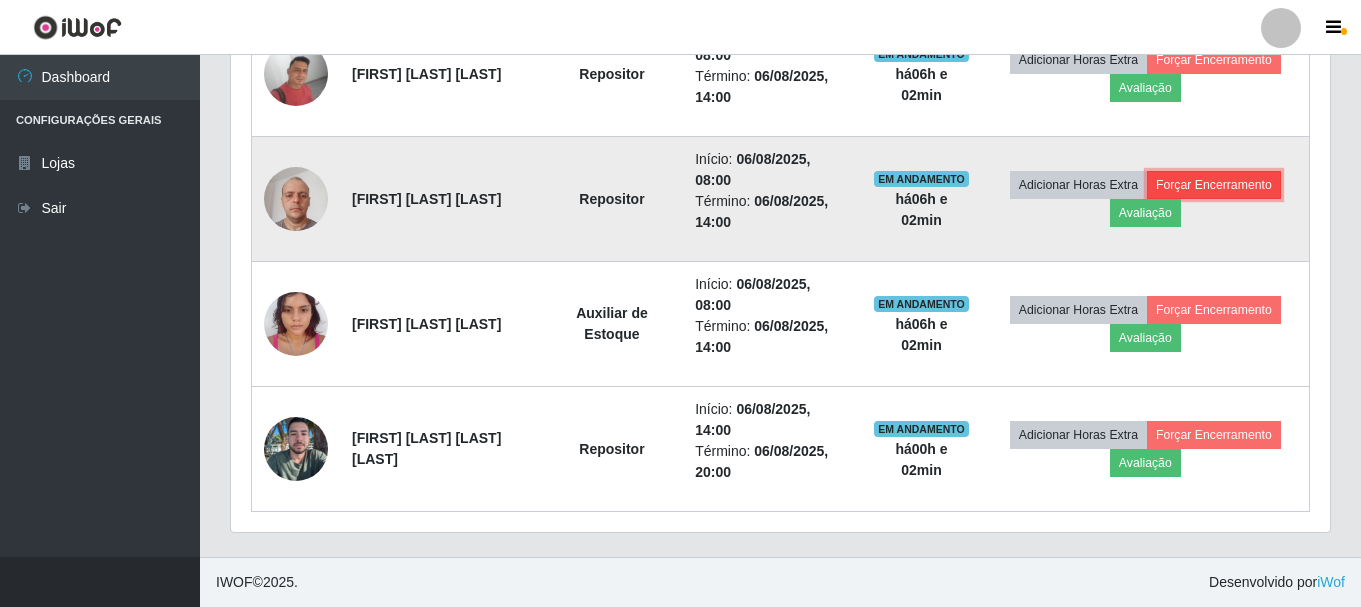 click on "Forçar Encerramento" at bounding box center [1214, 185] 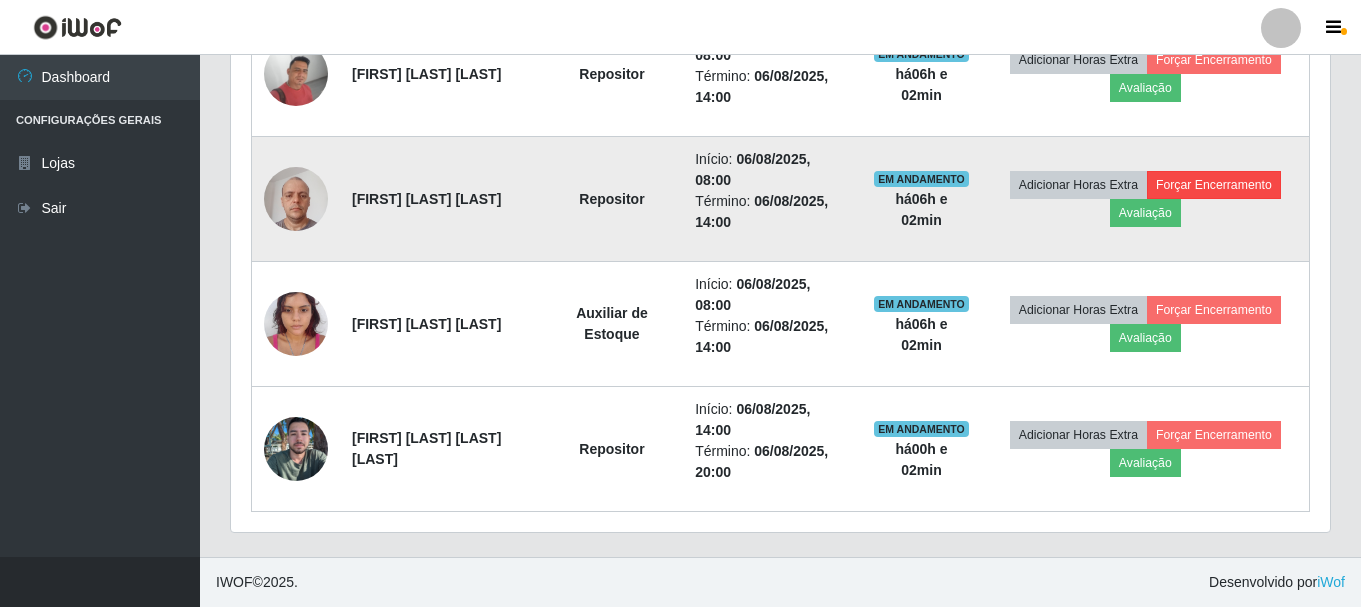 scroll, scrollTop: 999585, scrollLeft: 998911, axis: both 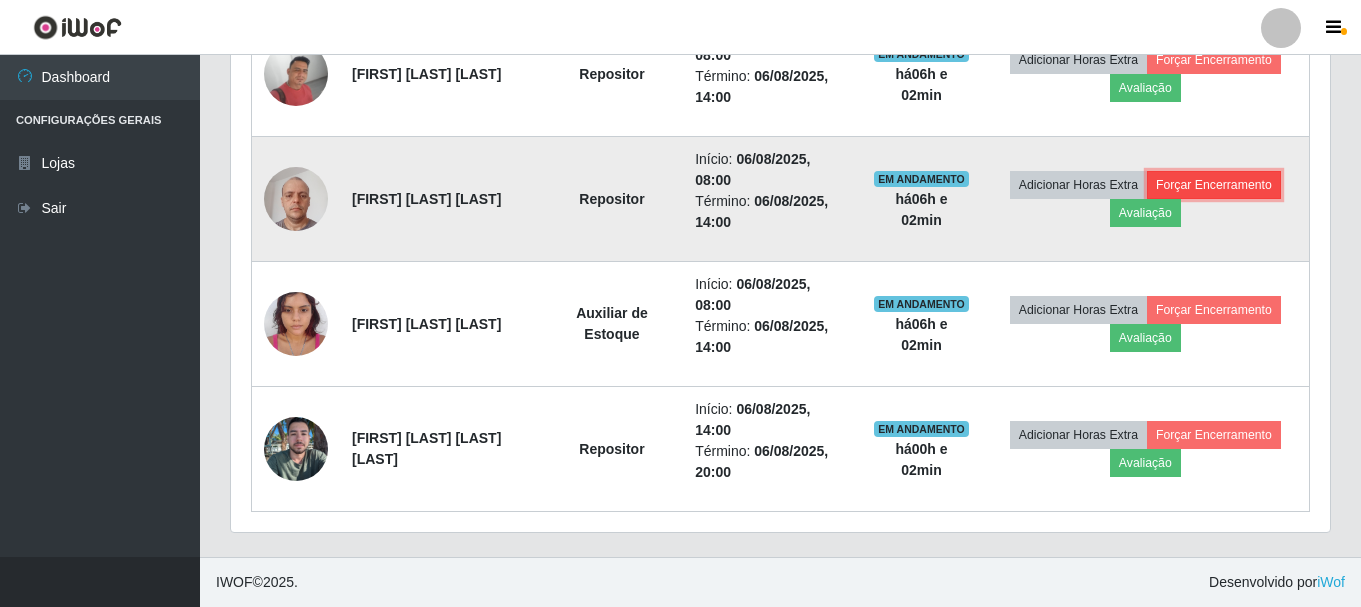 click on "Forçar Encerramento" at bounding box center (1214, 185) 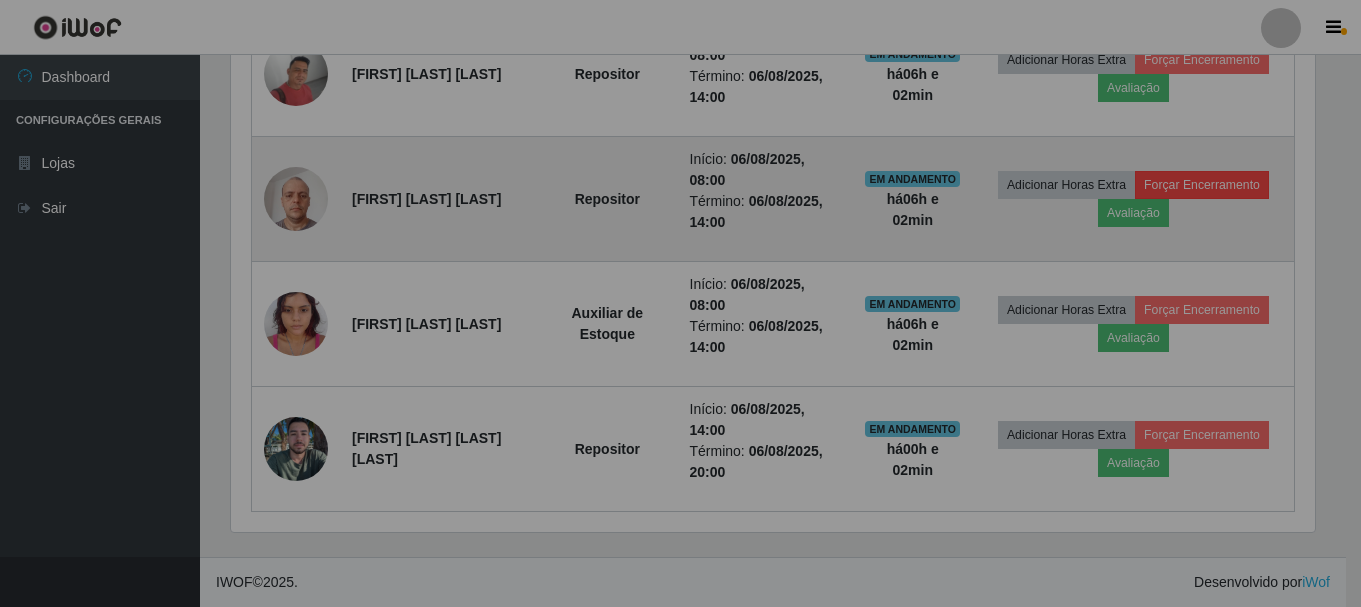 scroll, scrollTop: 999585, scrollLeft: 998911, axis: both 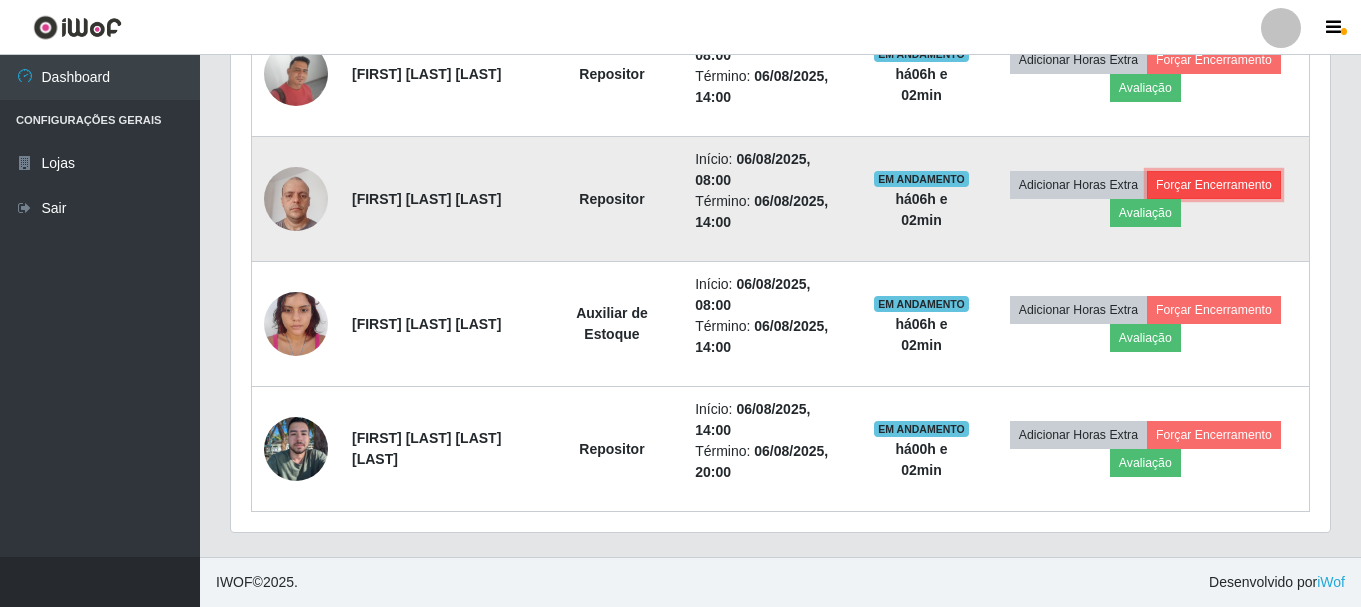 click on "Forçar Encerramento" at bounding box center [1214, 185] 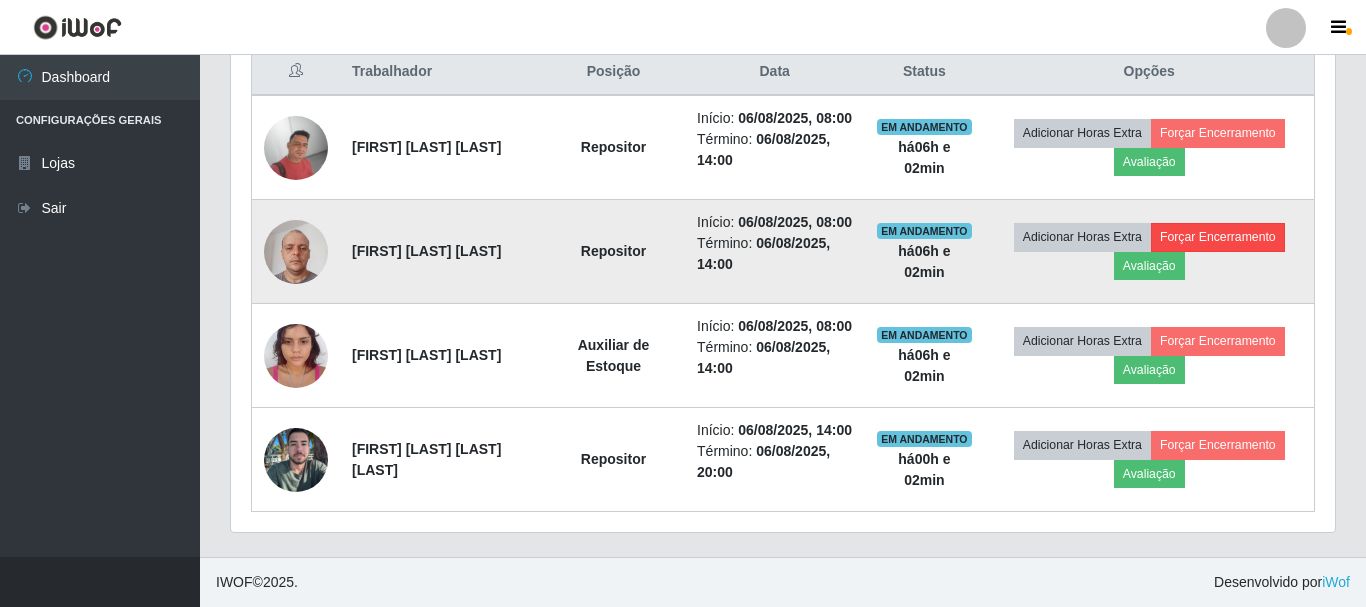 scroll, scrollTop: 999585, scrollLeft: 998911, axis: both 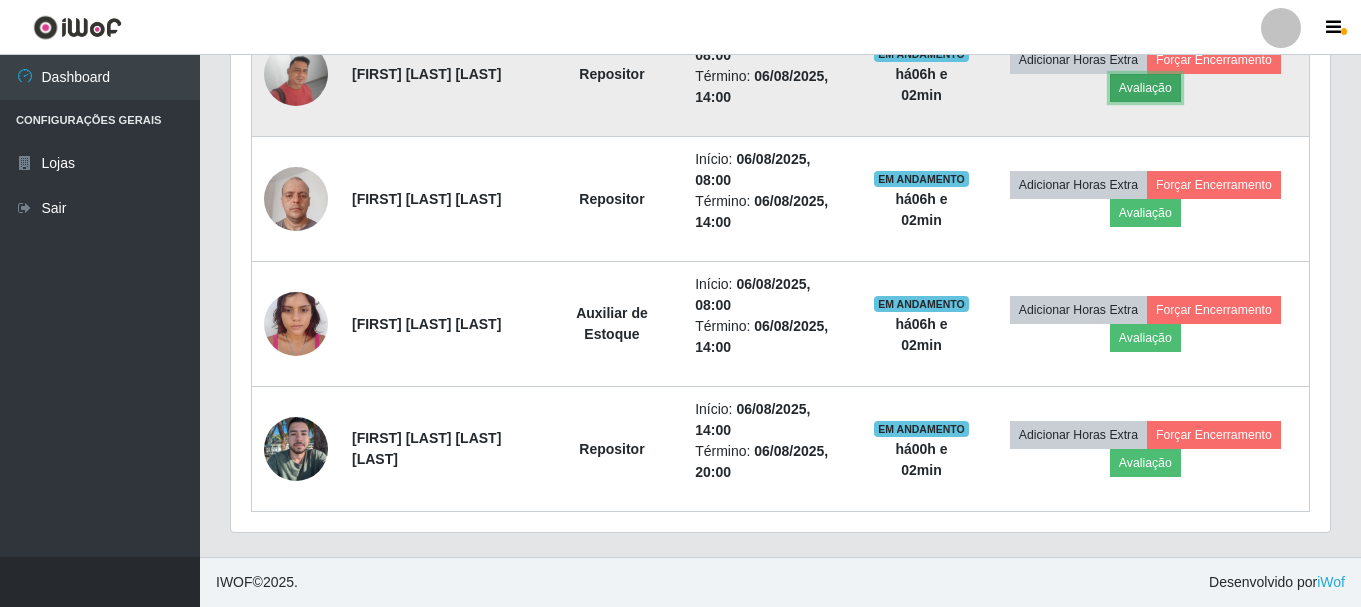 click on "Avaliação" at bounding box center (1145, 88) 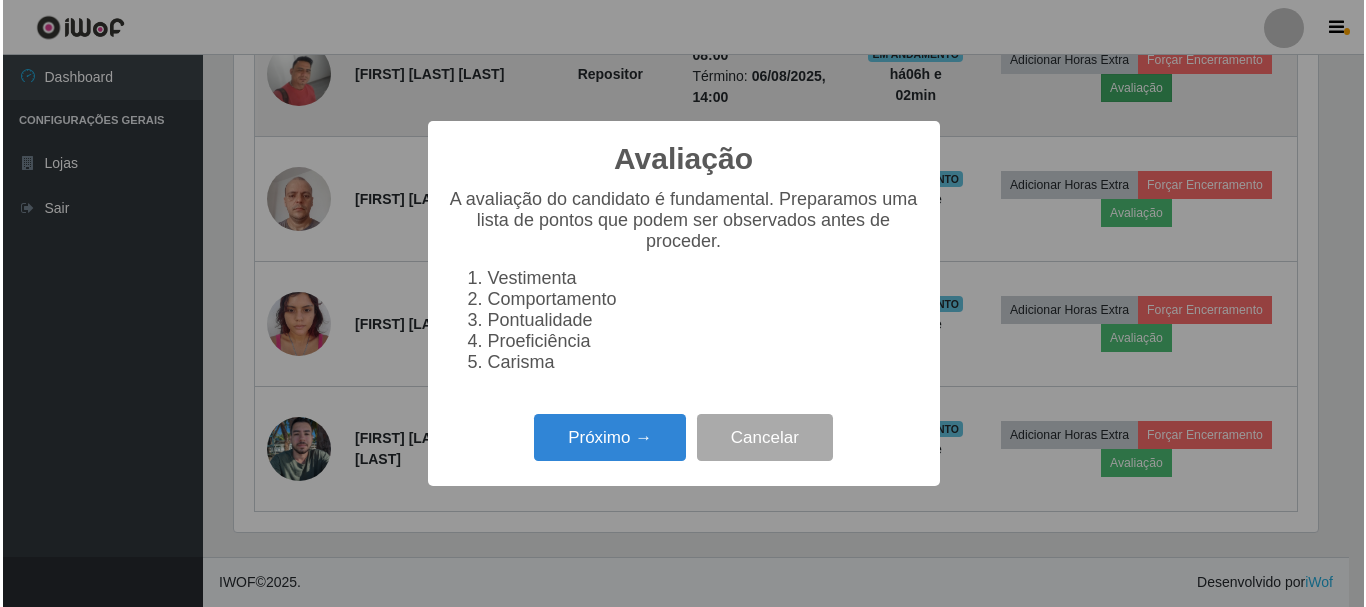 scroll, scrollTop: 999585, scrollLeft: 998911, axis: both 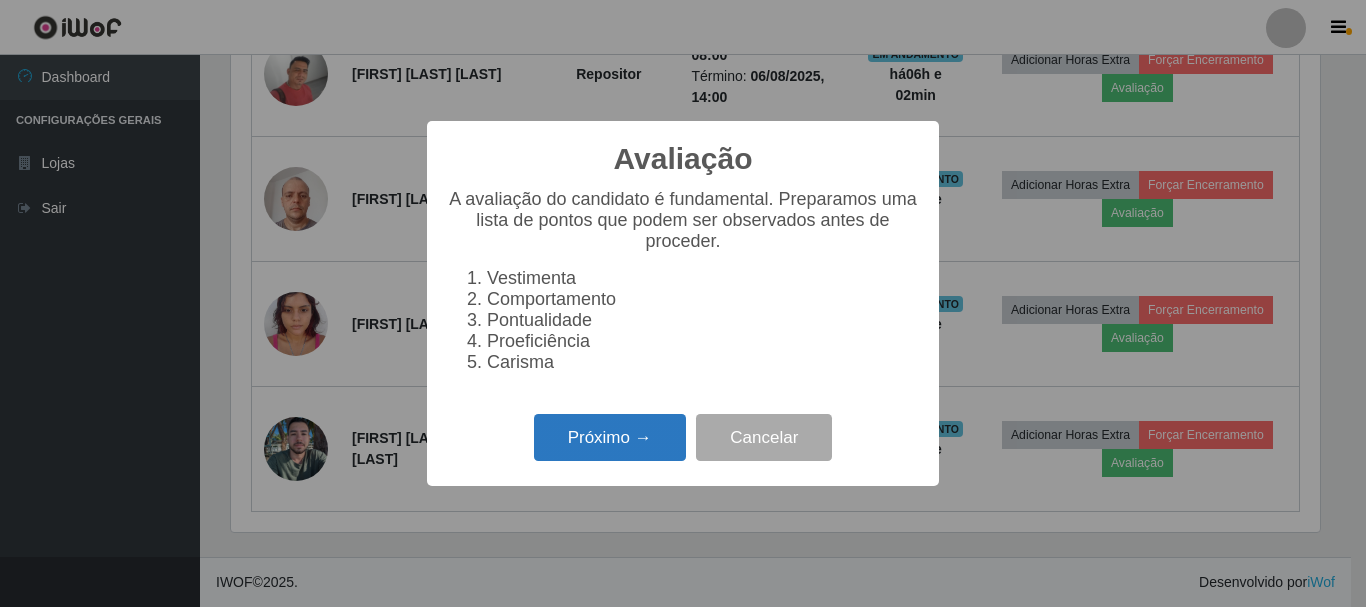 click on "Próximo →" at bounding box center [610, 437] 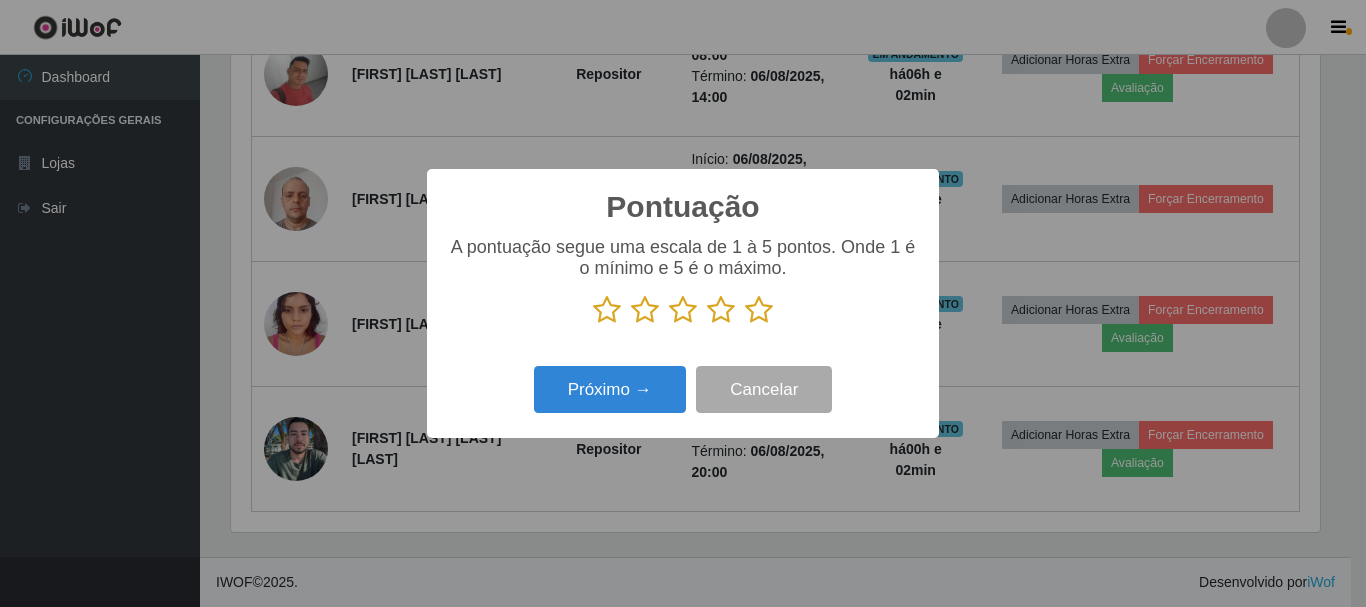click at bounding box center [759, 310] 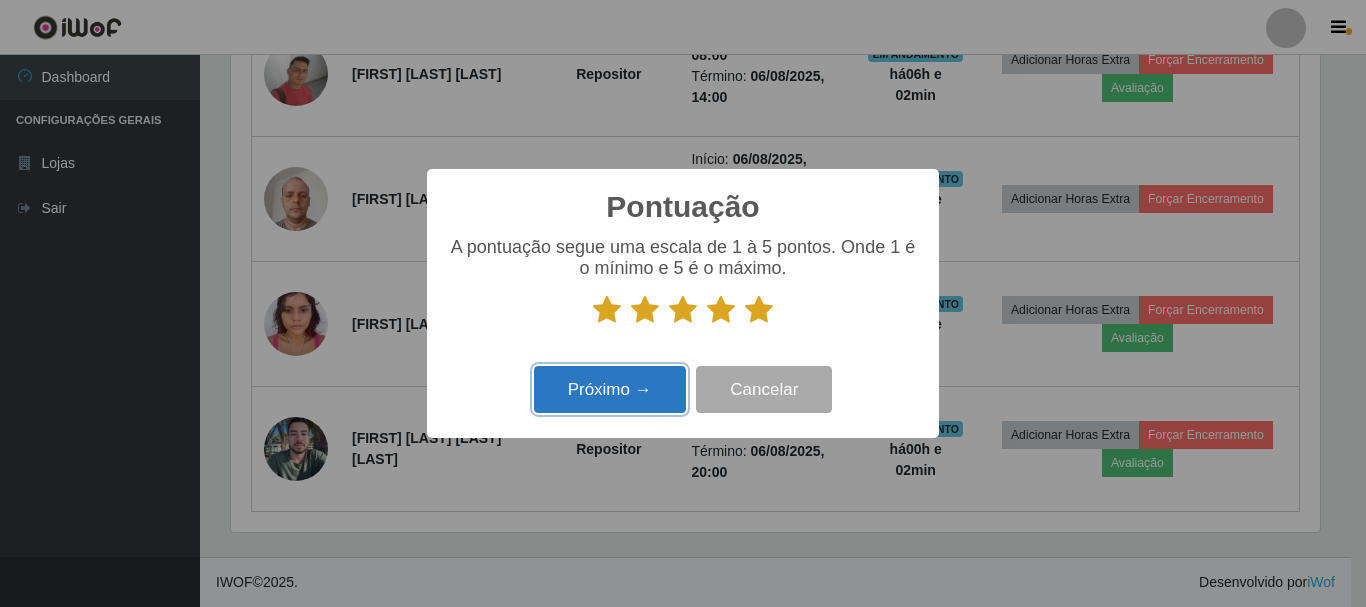 click on "Próximo →" at bounding box center [610, 389] 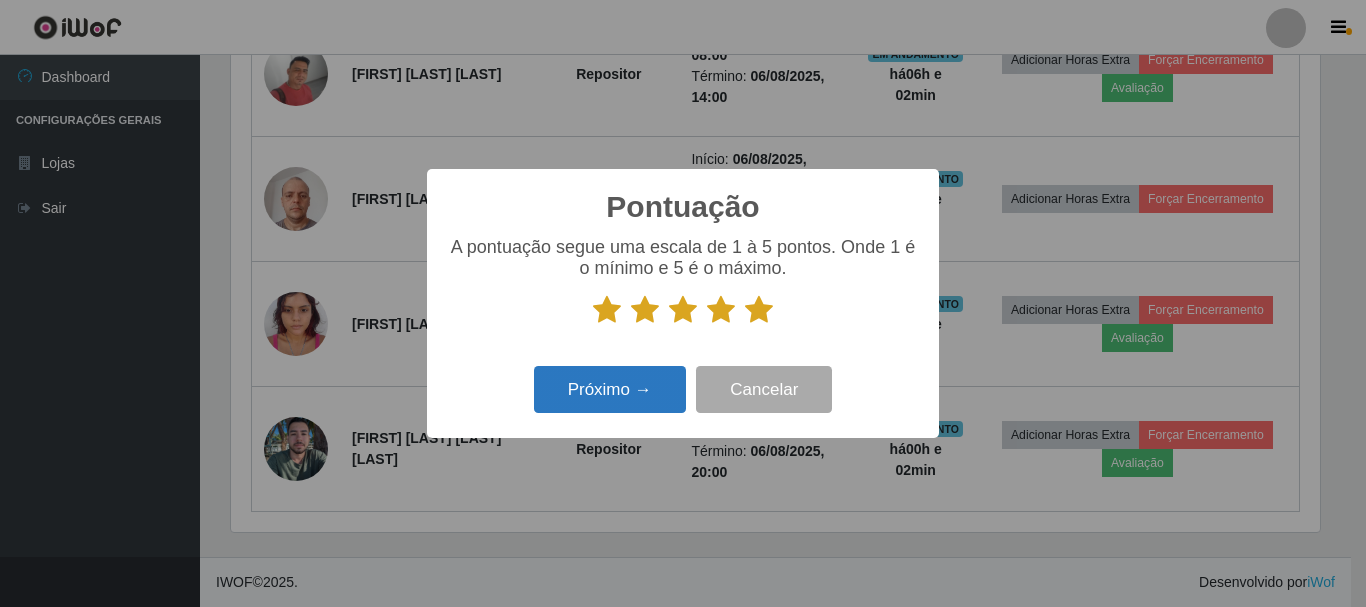 scroll, scrollTop: 999585, scrollLeft: 998911, axis: both 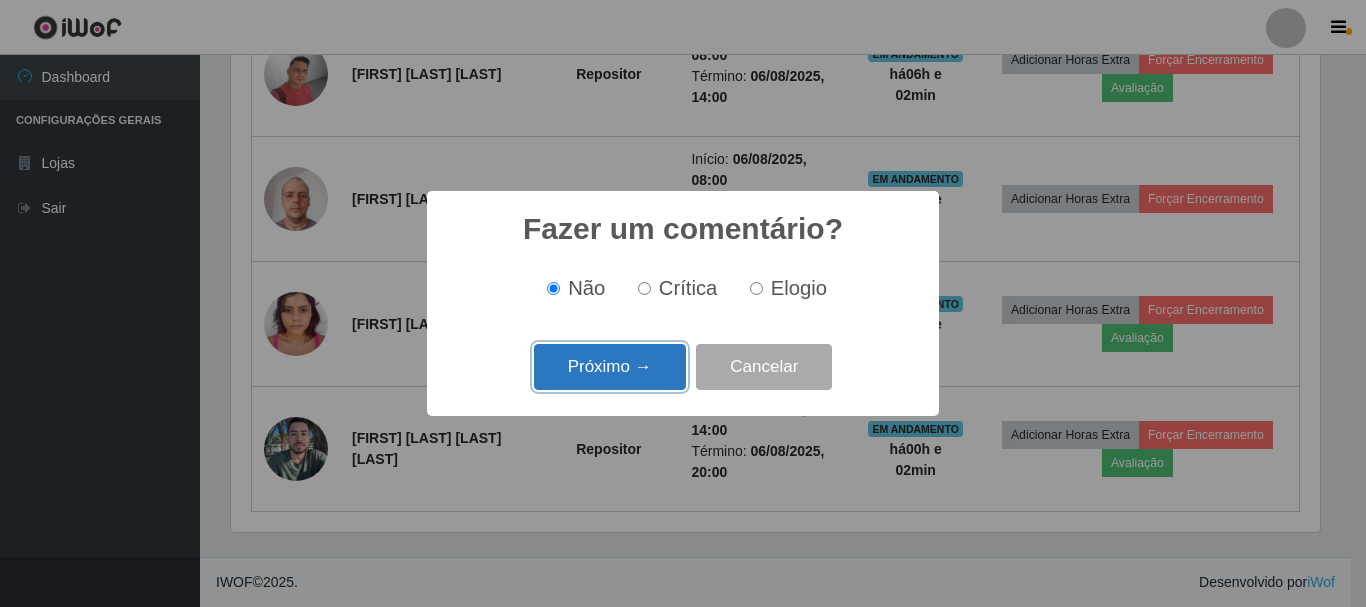 click on "Próximo →" at bounding box center [610, 367] 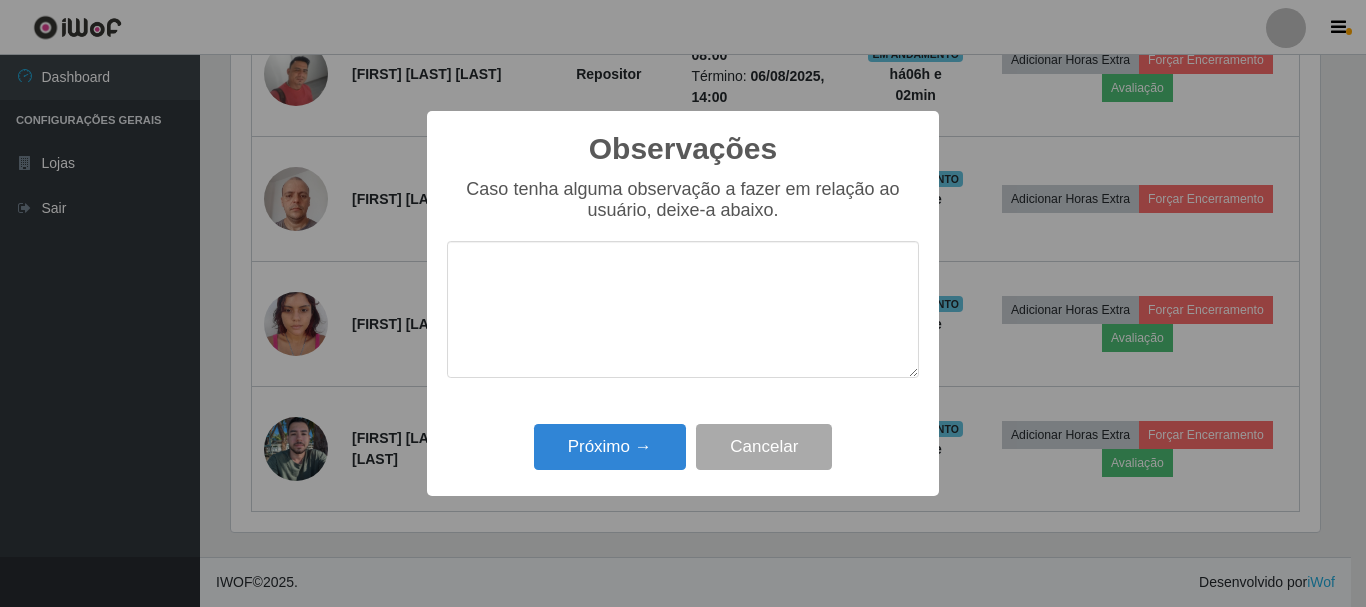 click on "Caso tenha alguma observação a fazer em relação ao usuário, deixe-a abaixo." at bounding box center (683, 288) 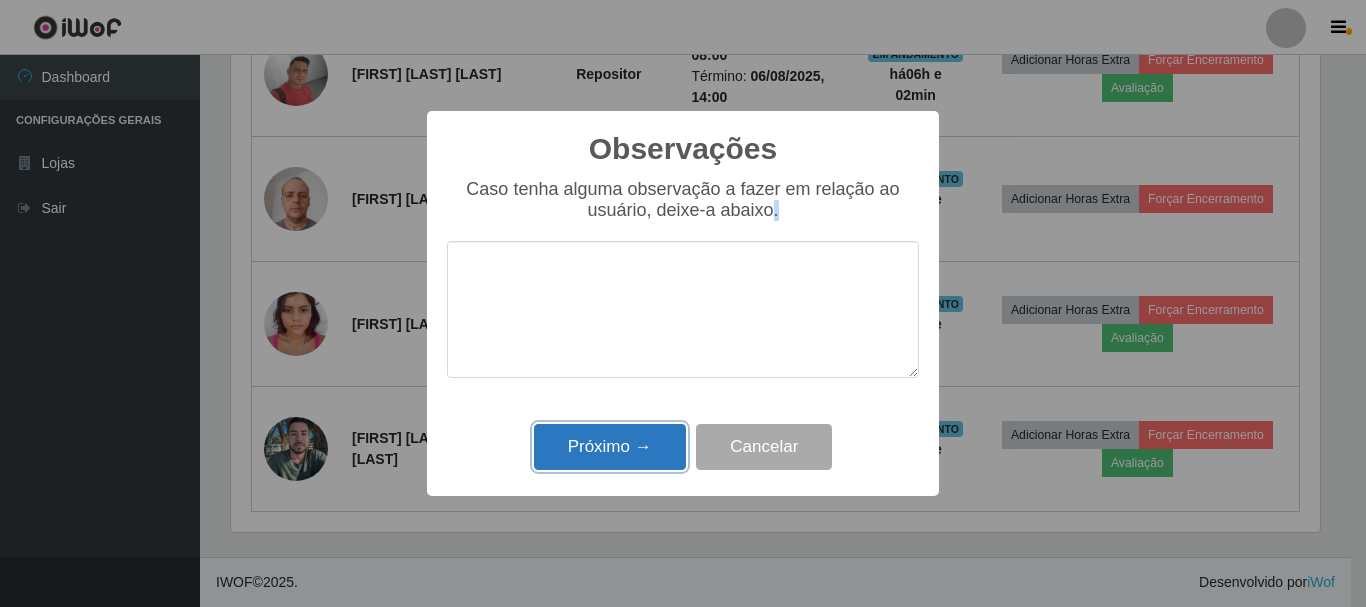 click on "Próximo →" at bounding box center [610, 447] 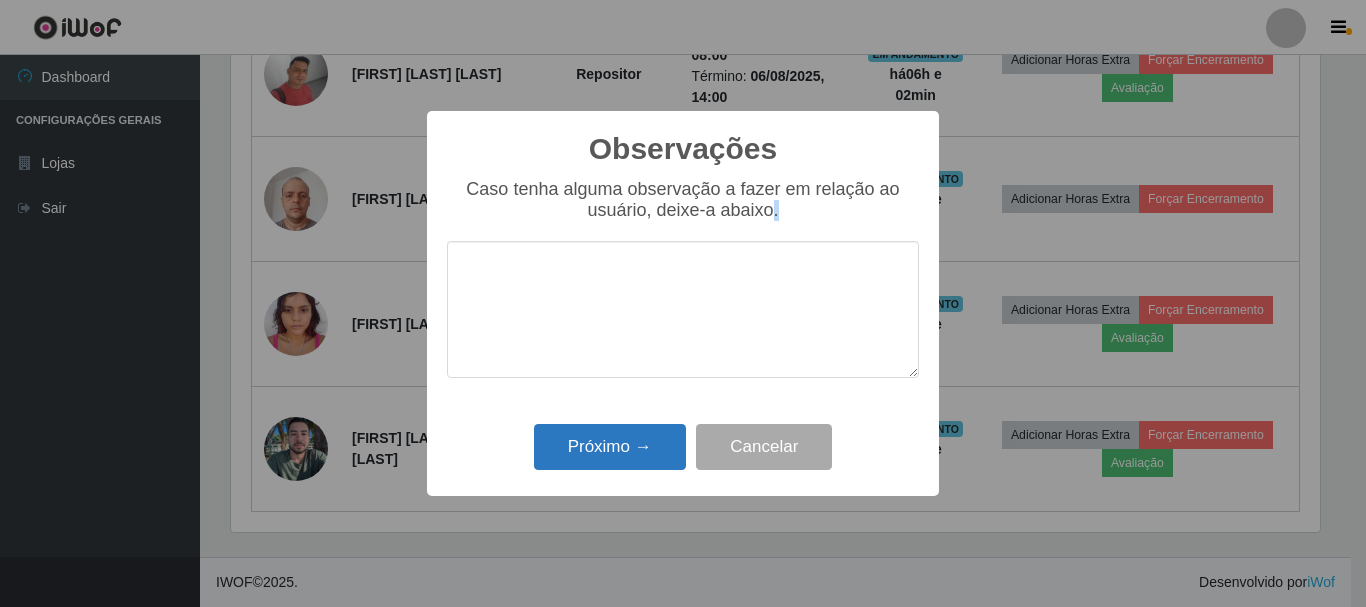 click on "Observações × Caso tenha alguma observação a fazer em relação ao usuário, deixe-a abaixo. Próximo → Cancelar" at bounding box center [683, 303] 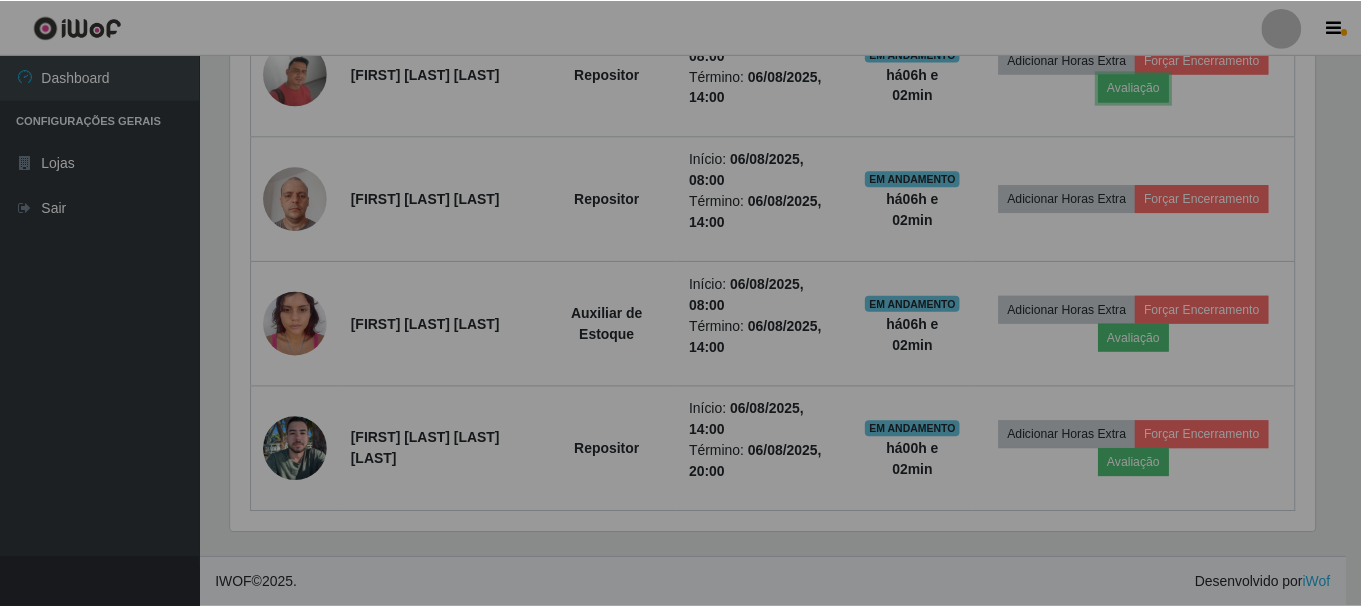 scroll, scrollTop: 999585, scrollLeft: 998901, axis: both 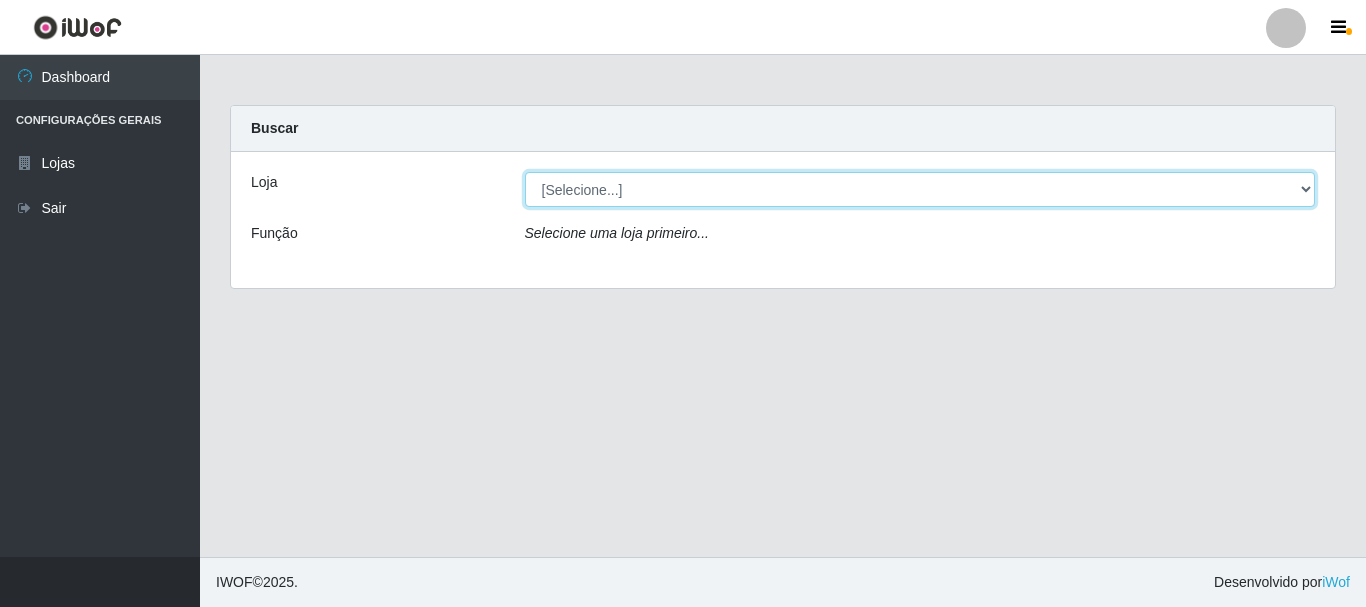 click on "[Selecione...] Casatudo BR" at bounding box center [920, 189] 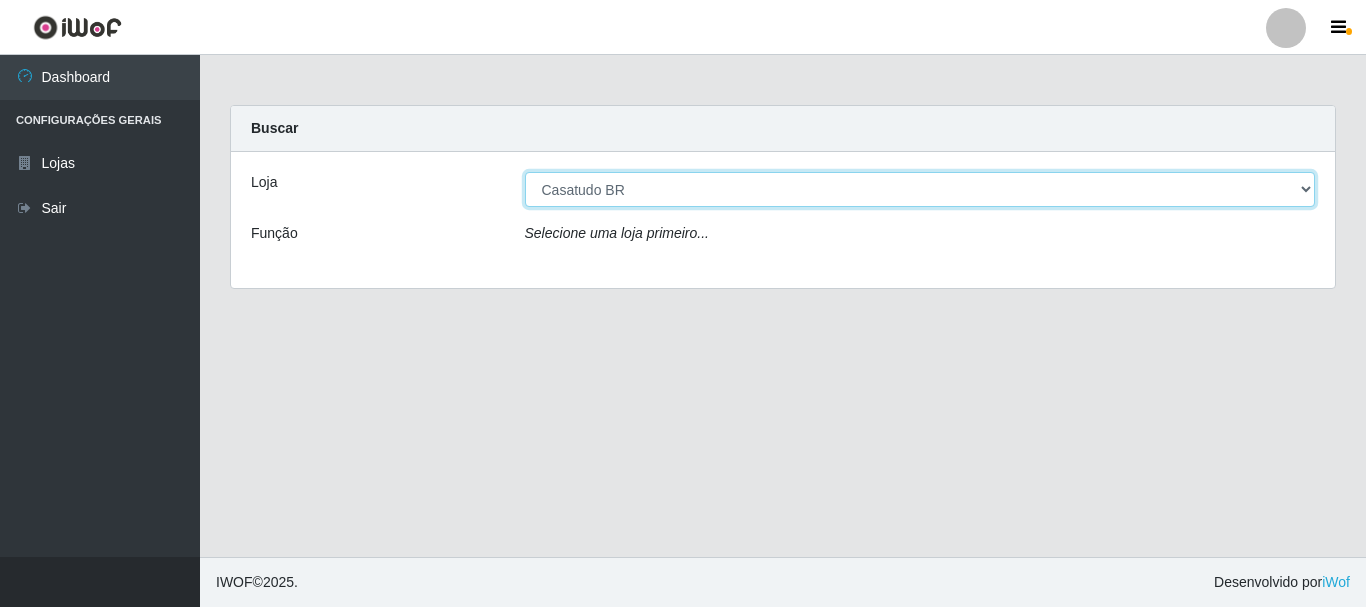 click on "[Selecione...] Casatudo BR" at bounding box center (920, 189) 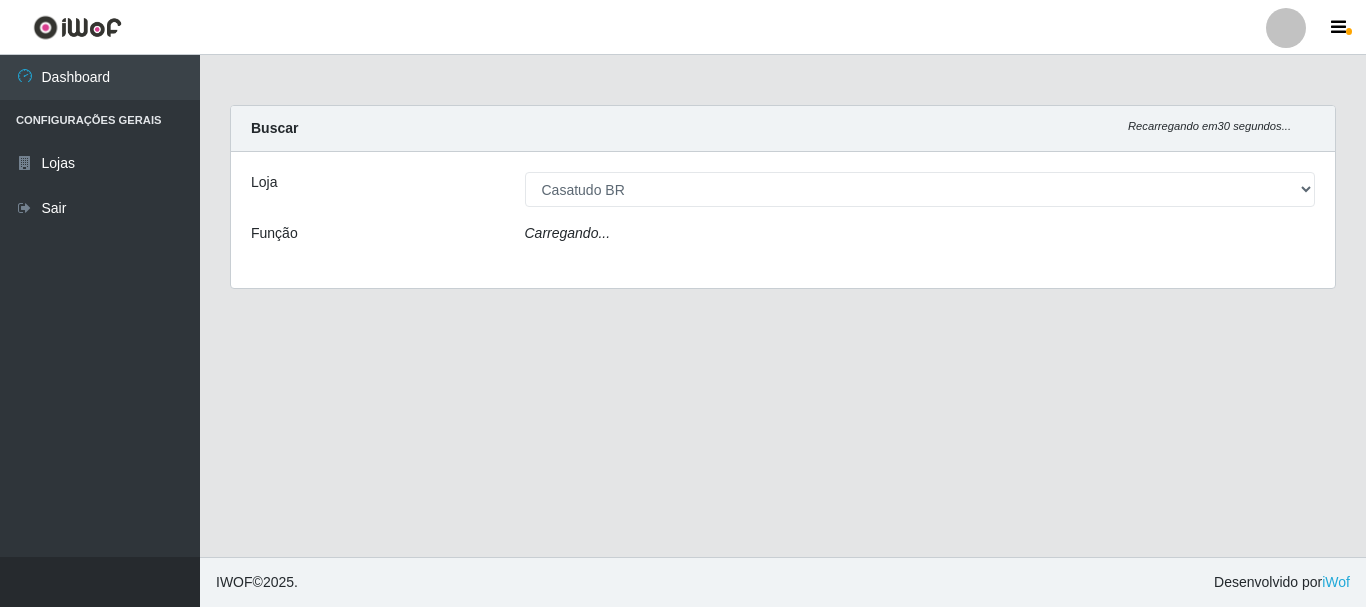 click on "Loja [Selecione...] Casatudo BR Função Carregando..." at bounding box center [783, 220] 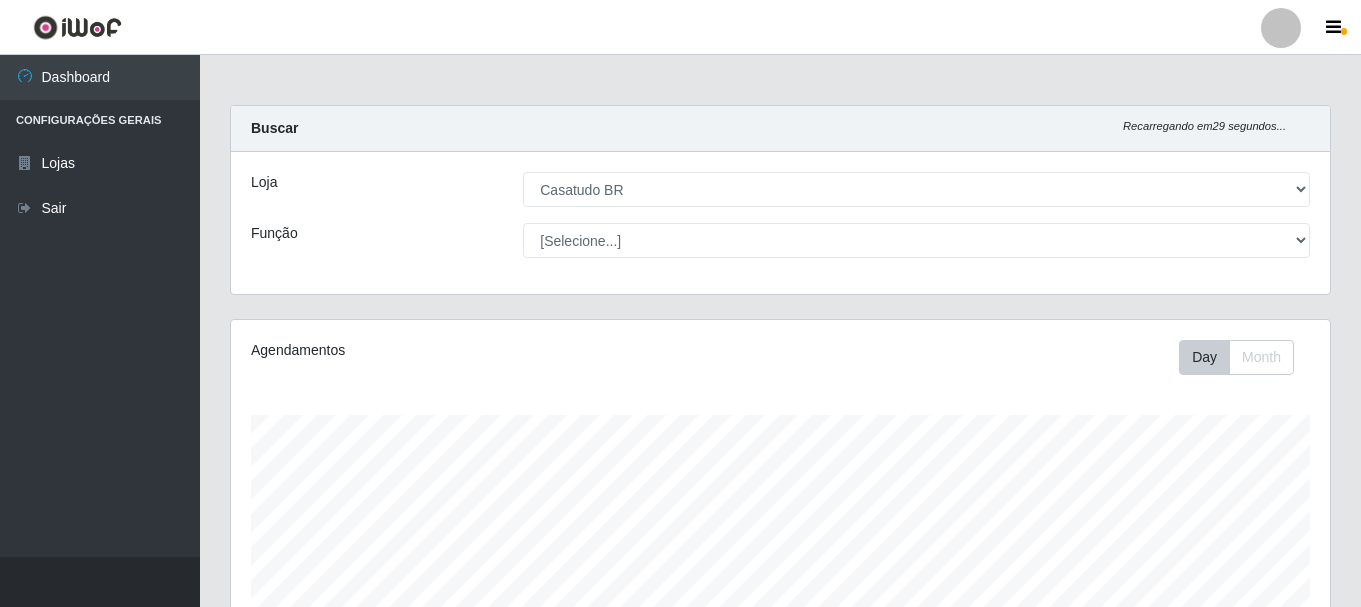 scroll, scrollTop: 999585, scrollLeft: 998901, axis: both 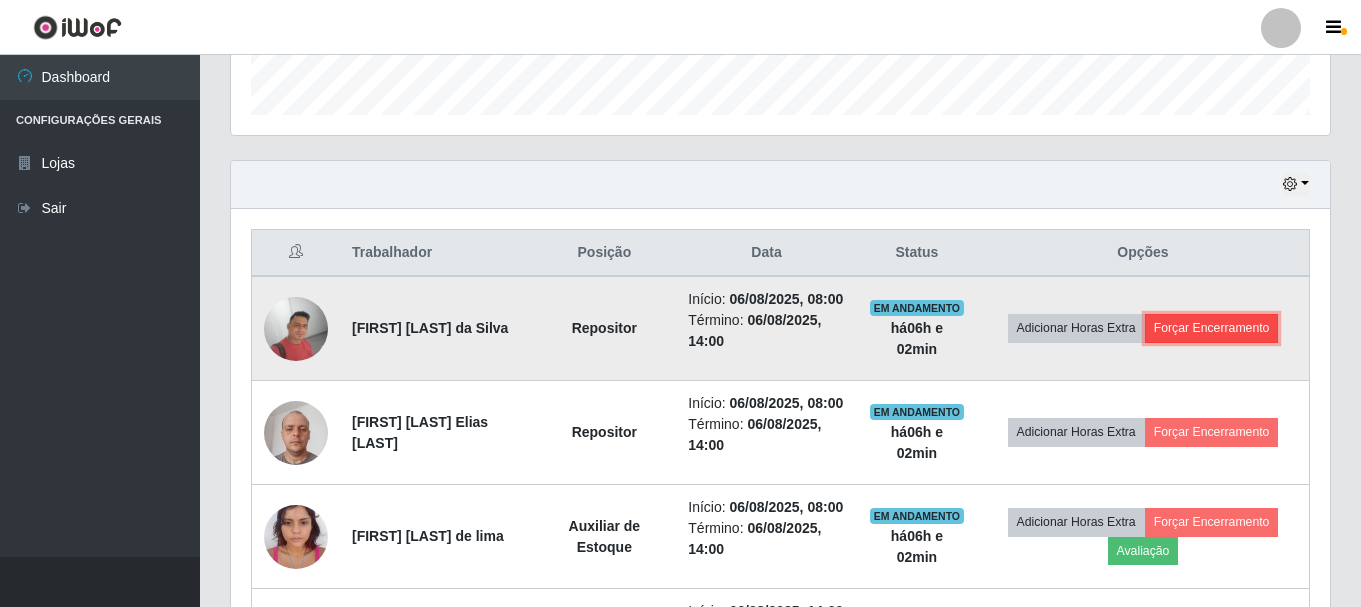 click on "Forçar Encerramento" at bounding box center [1212, 328] 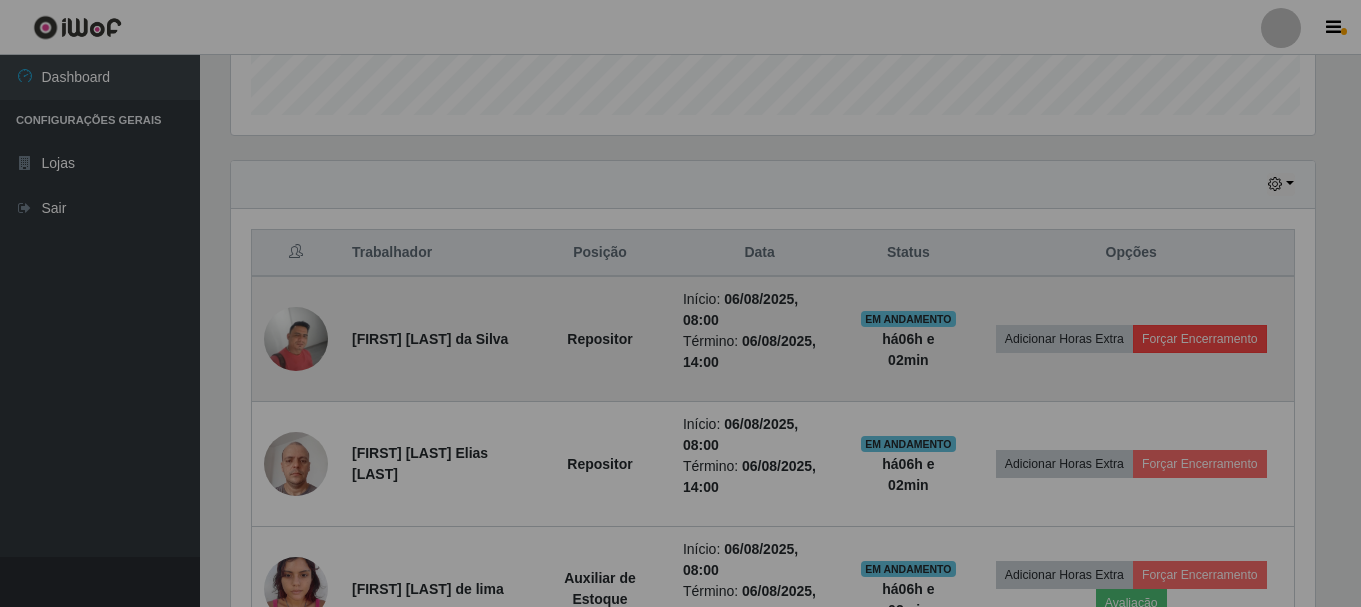 scroll, scrollTop: 999585, scrollLeft: 998911, axis: both 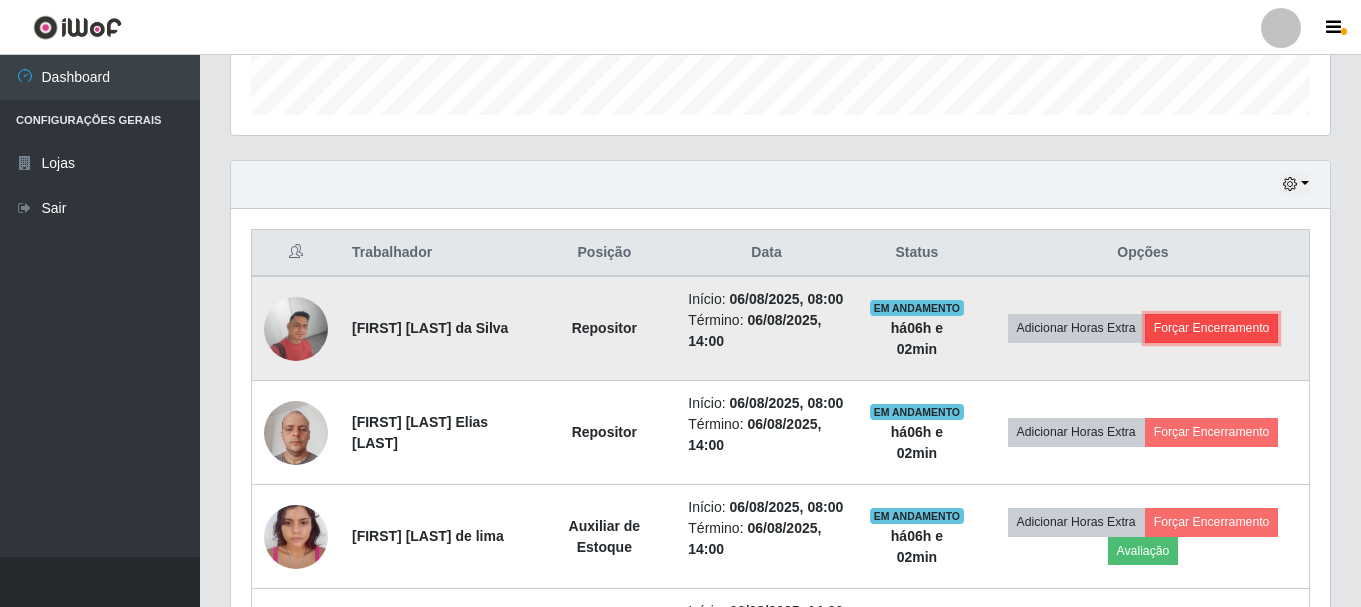 click on "Forçar Encerramento" at bounding box center [1212, 328] 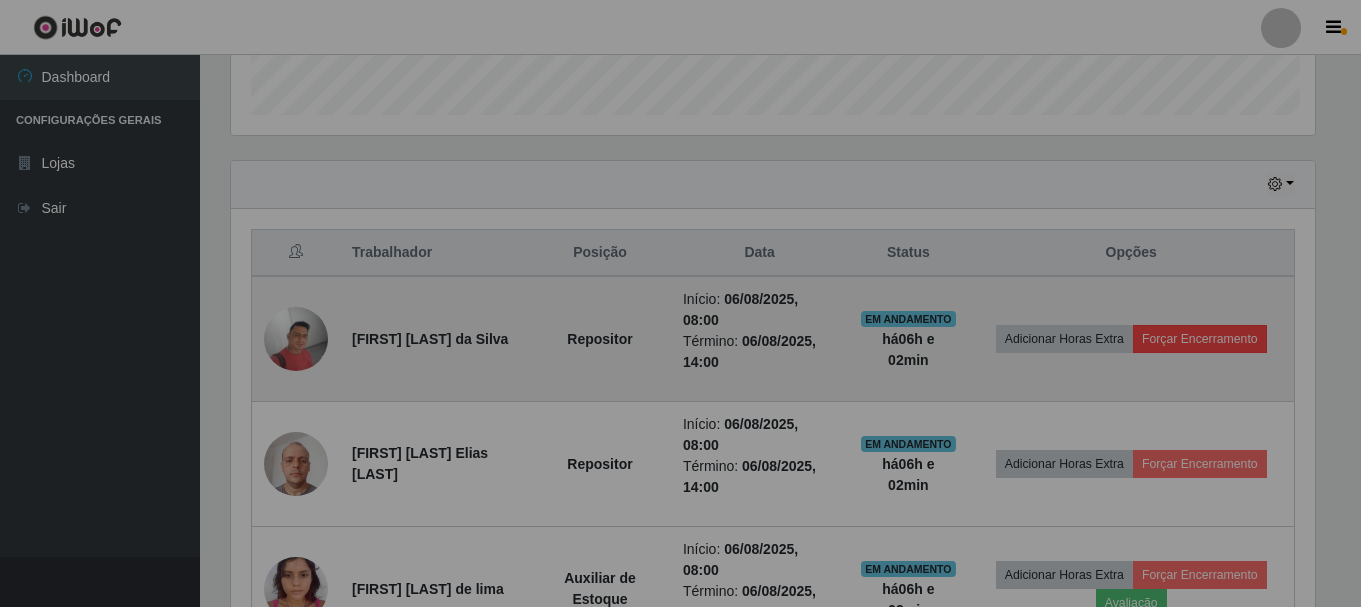 click on "Atenção! × É importante que o trabalhador encerre pelo aplicativo.
Após forçar o encerramento ainda é necessário classificar o trabalhador.
Deseja continuar?
Você confirma a data e hora de encerramento abaixo?
14:00
Sim Não" at bounding box center [680, 303] 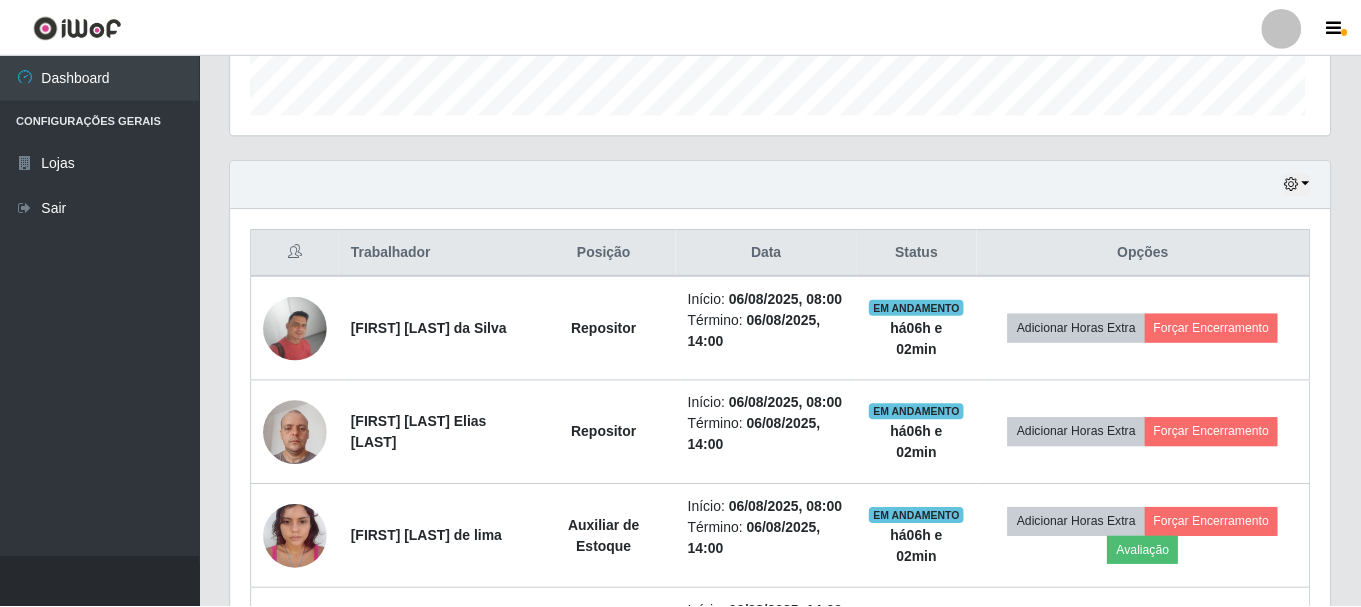 scroll, scrollTop: 999585, scrollLeft: 998901, axis: both 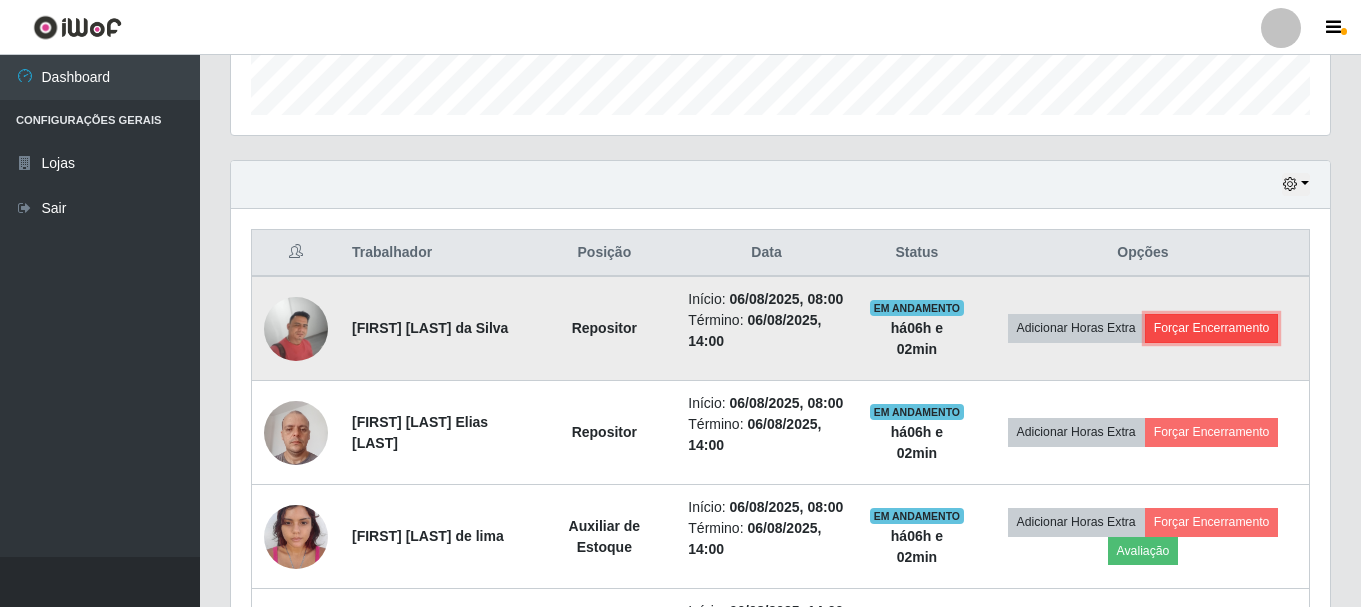 click on "Forçar Encerramento" at bounding box center [1212, 328] 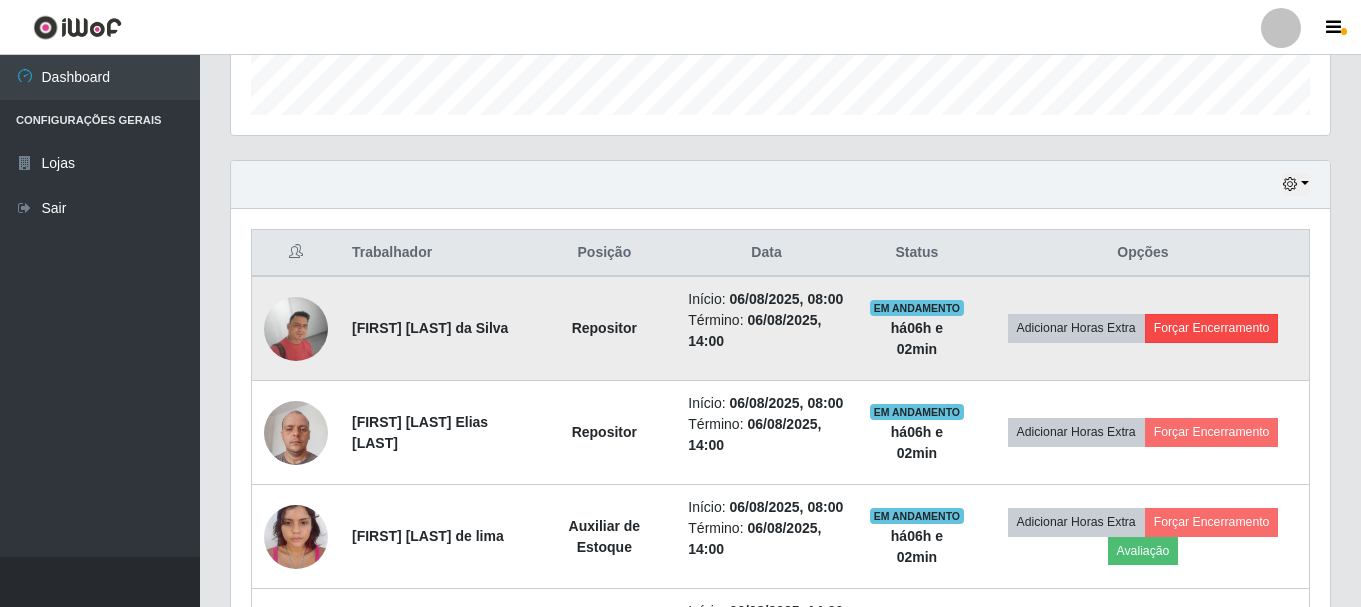 scroll, scrollTop: 999585, scrollLeft: 998911, axis: both 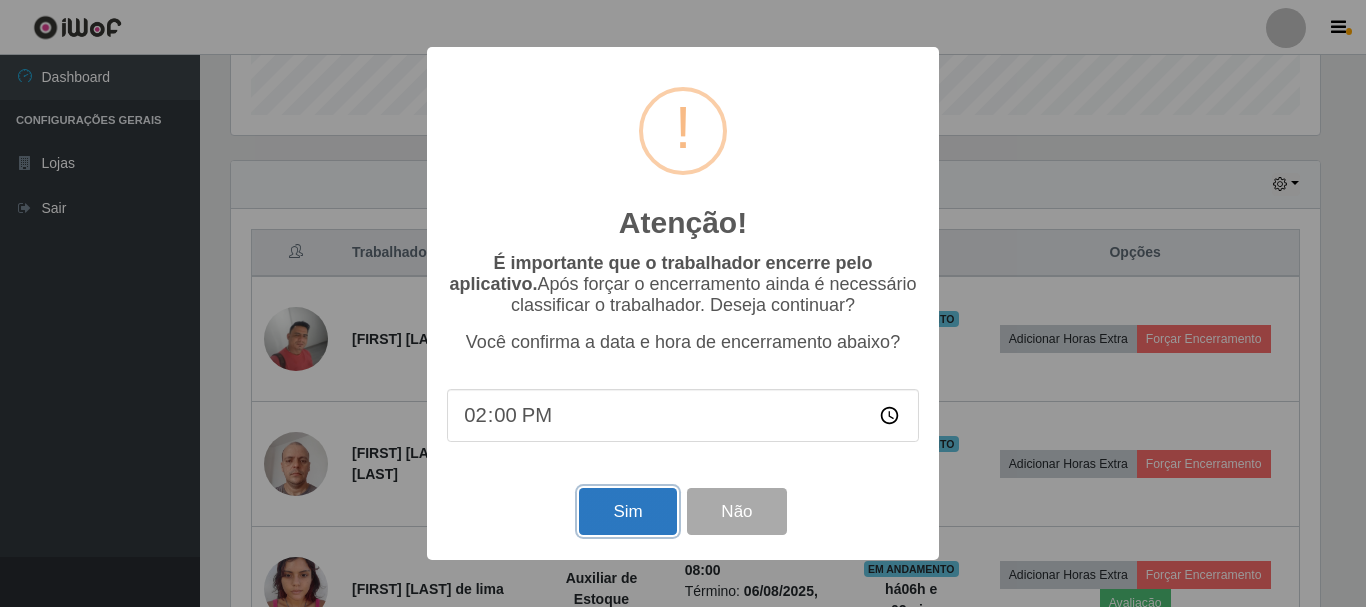 click on "Sim" at bounding box center [627, 511] 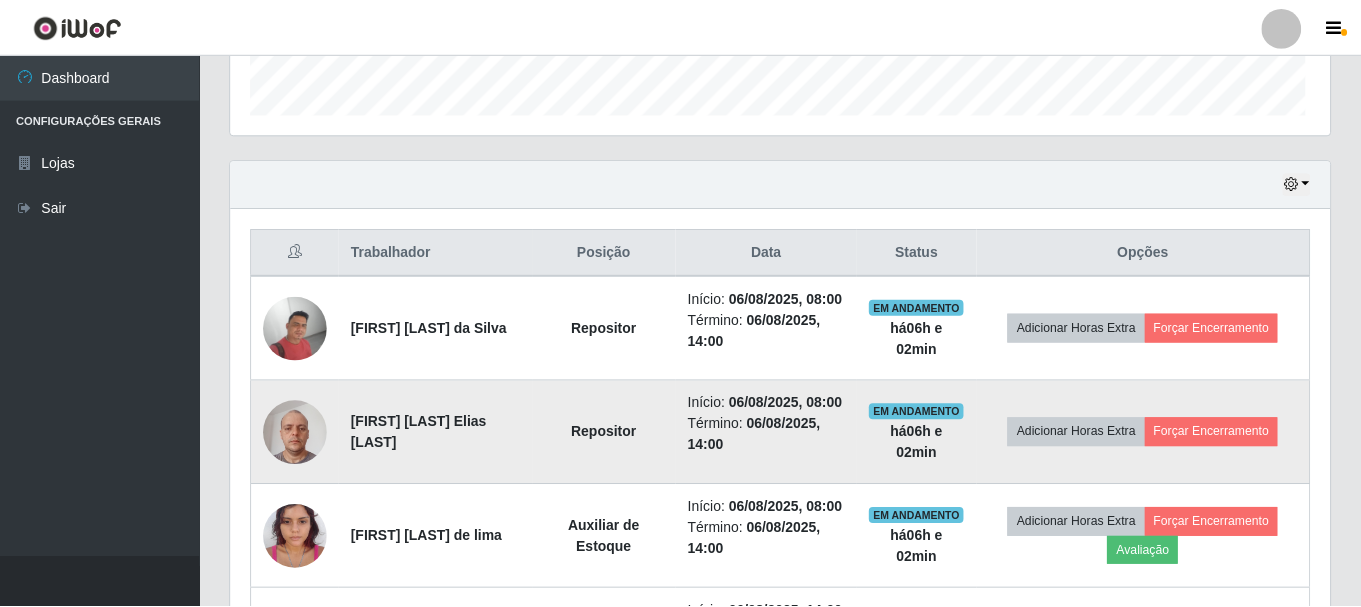 scroll, scrollTop: 999585, scrollLeft: 998901, axis: both 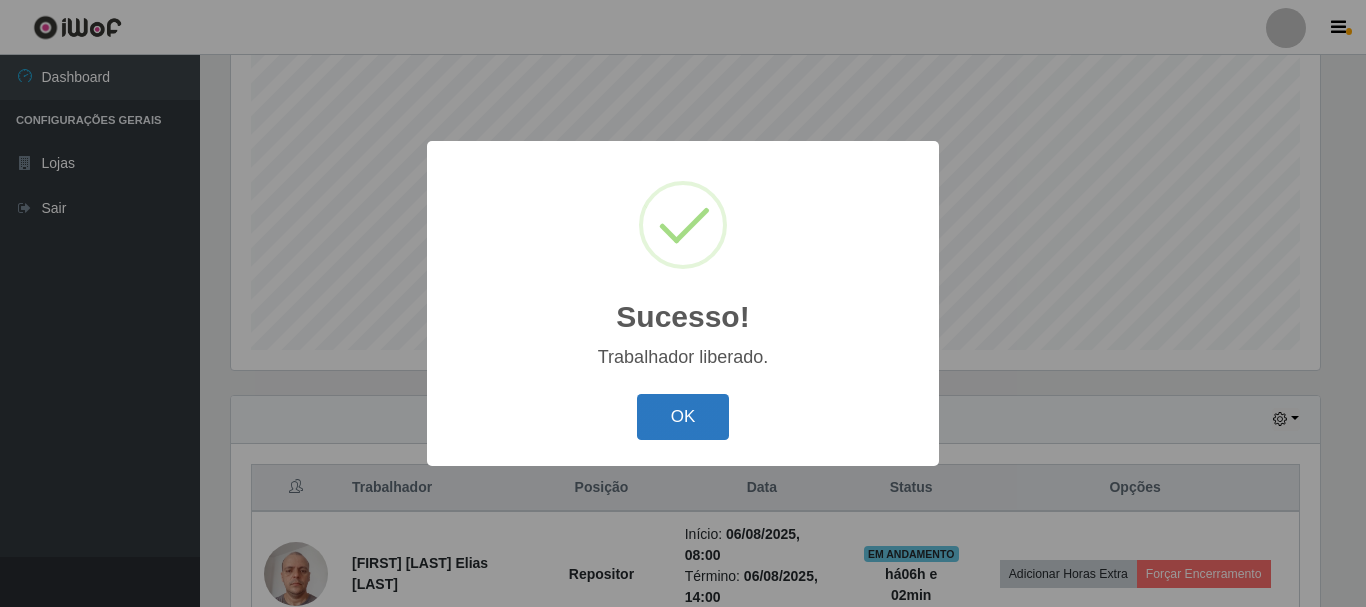click on "OK" at bounding box center (683, 417) 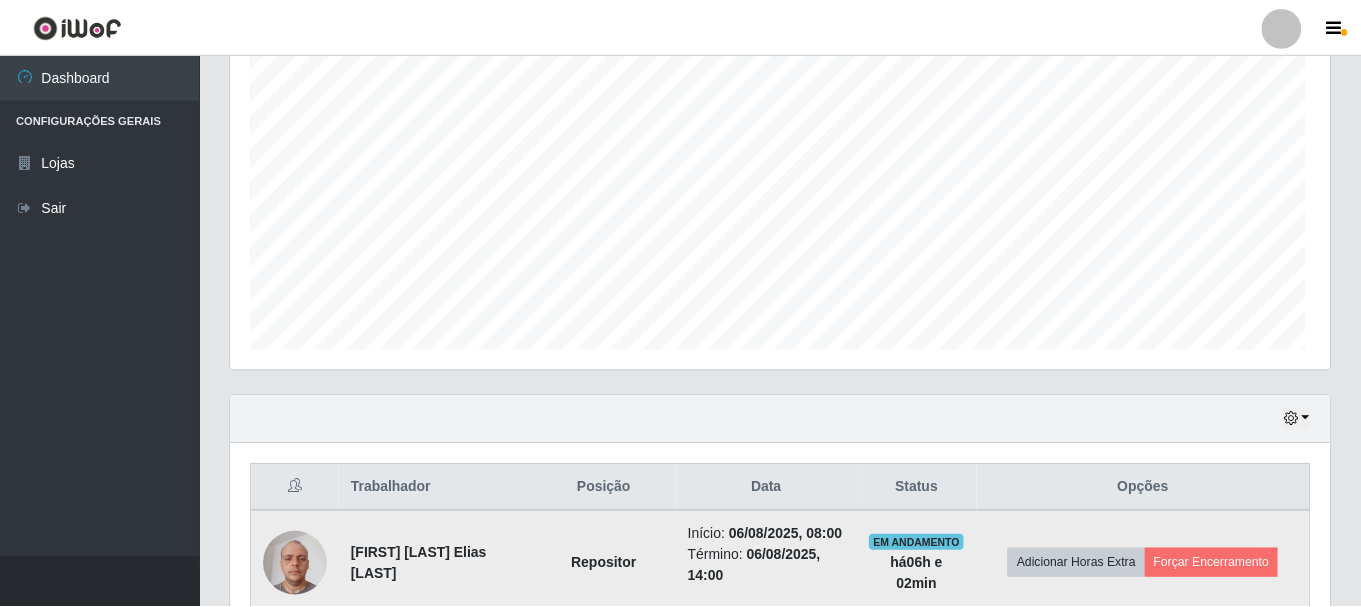 scroll, scrollTop: 999585, scrollLeft: 998901, axis: both 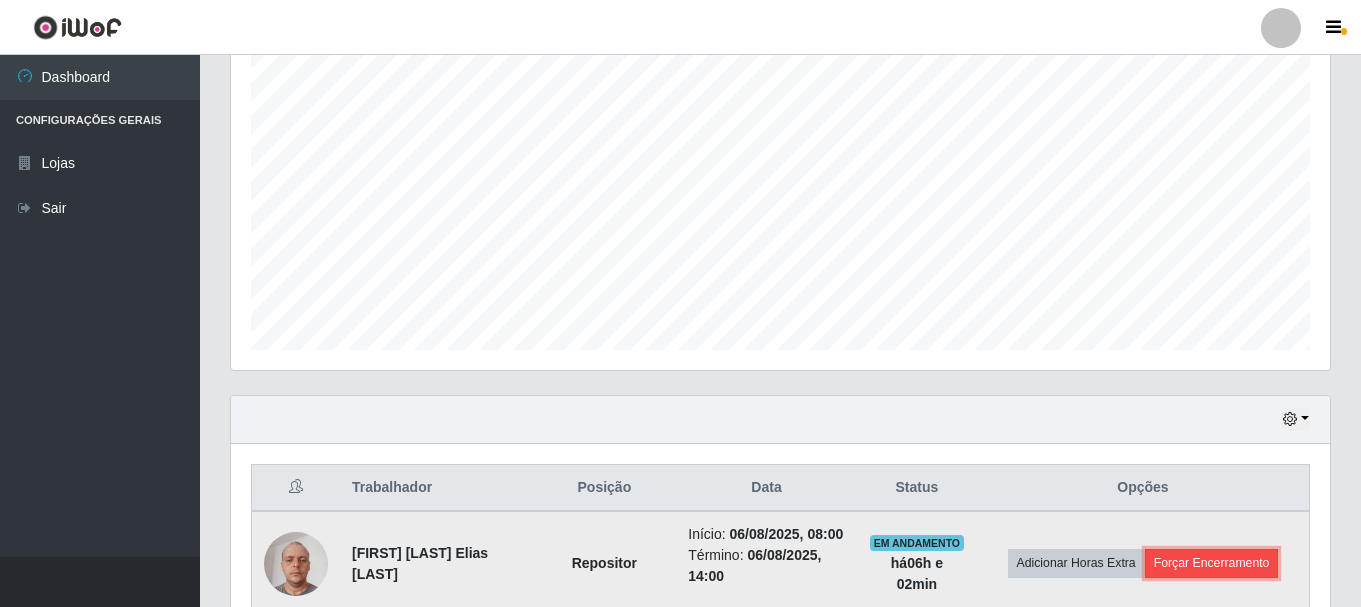 click on "Forçar Encerramento" at bounding box center (1212, 563) 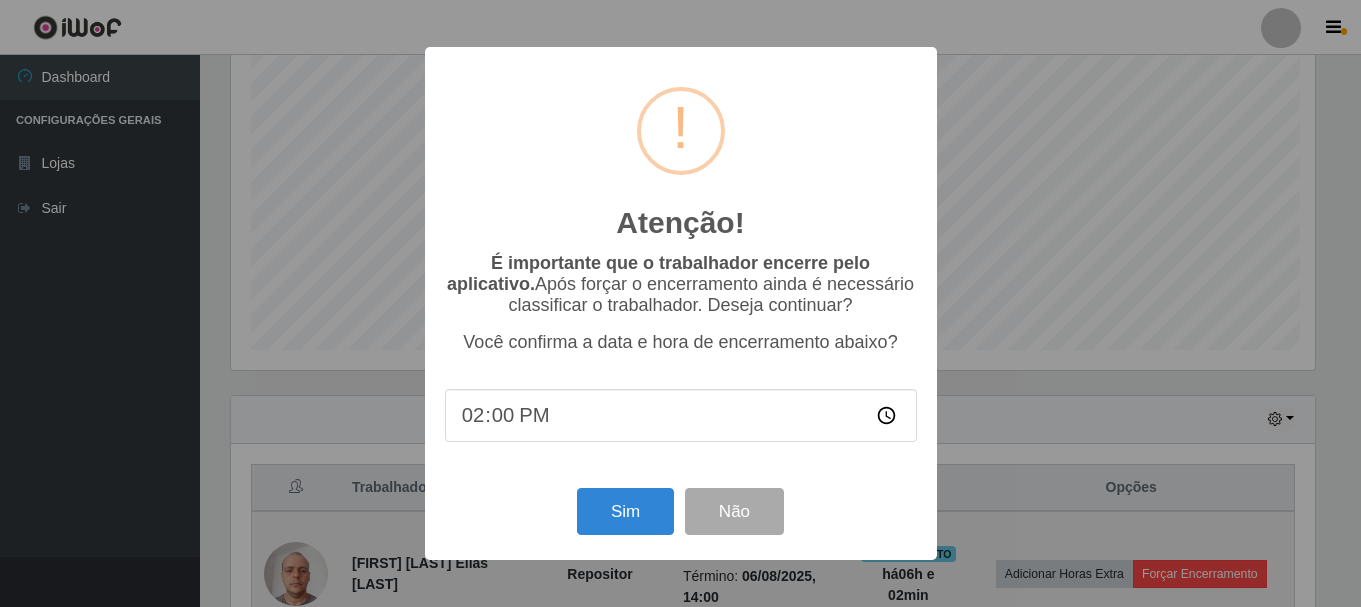 scroll, scrollTop: 999585, scrollLeft: 998911, axis: both 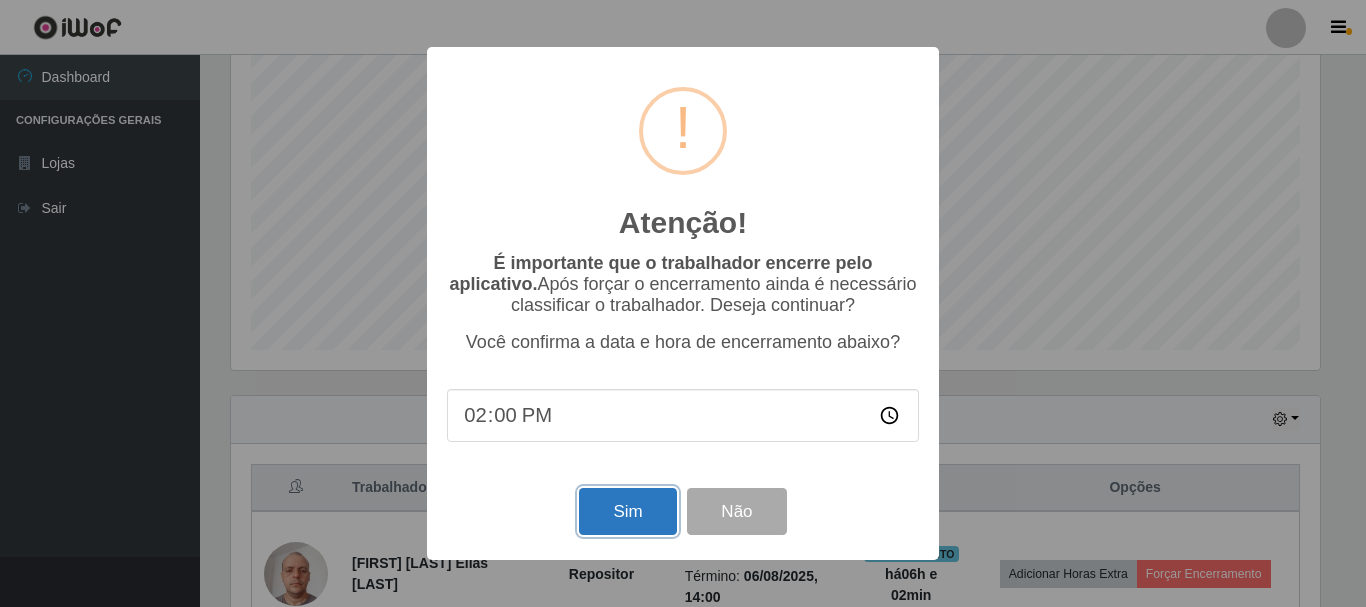click on "Sim" at bounding box center (627, 511) 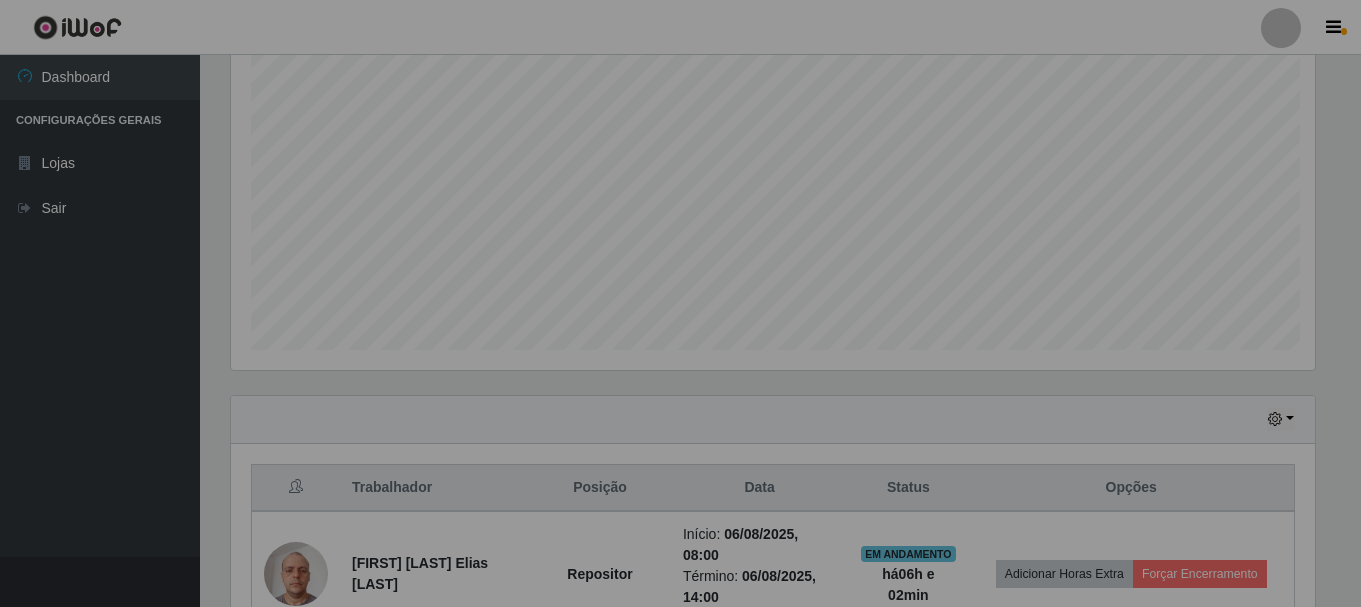 scroll, scrollTop: 999585, scrollLeft: 998901, axis: both 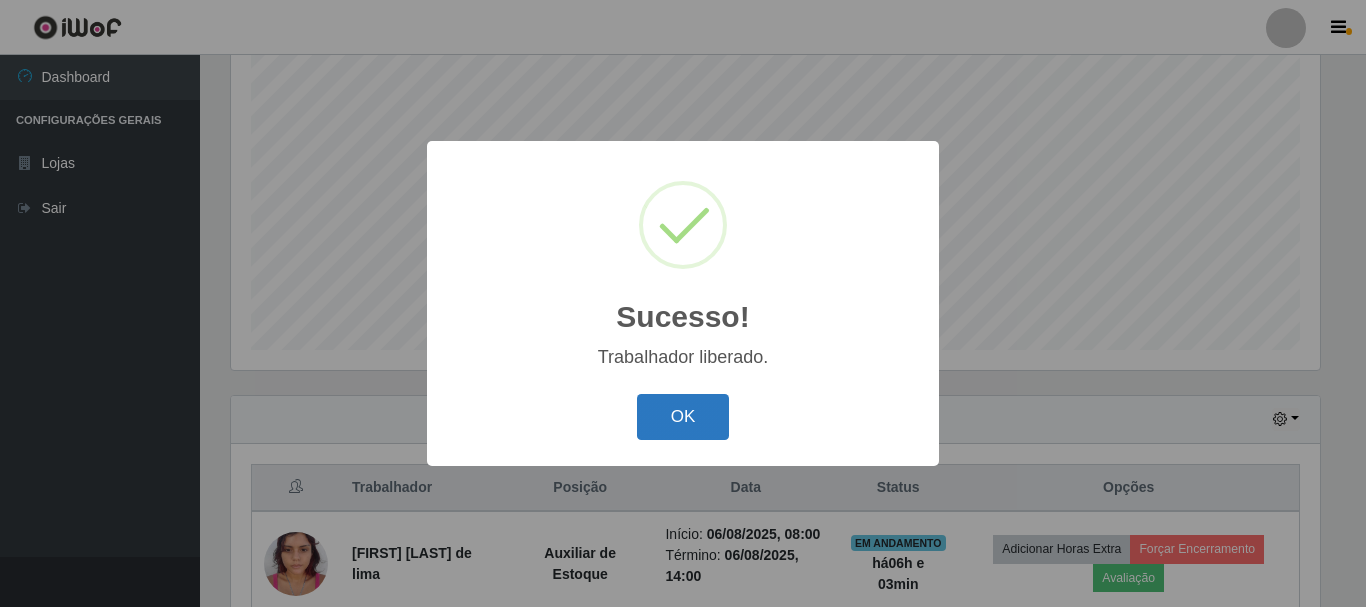 click on "OK" at bounding box center (683, 417) 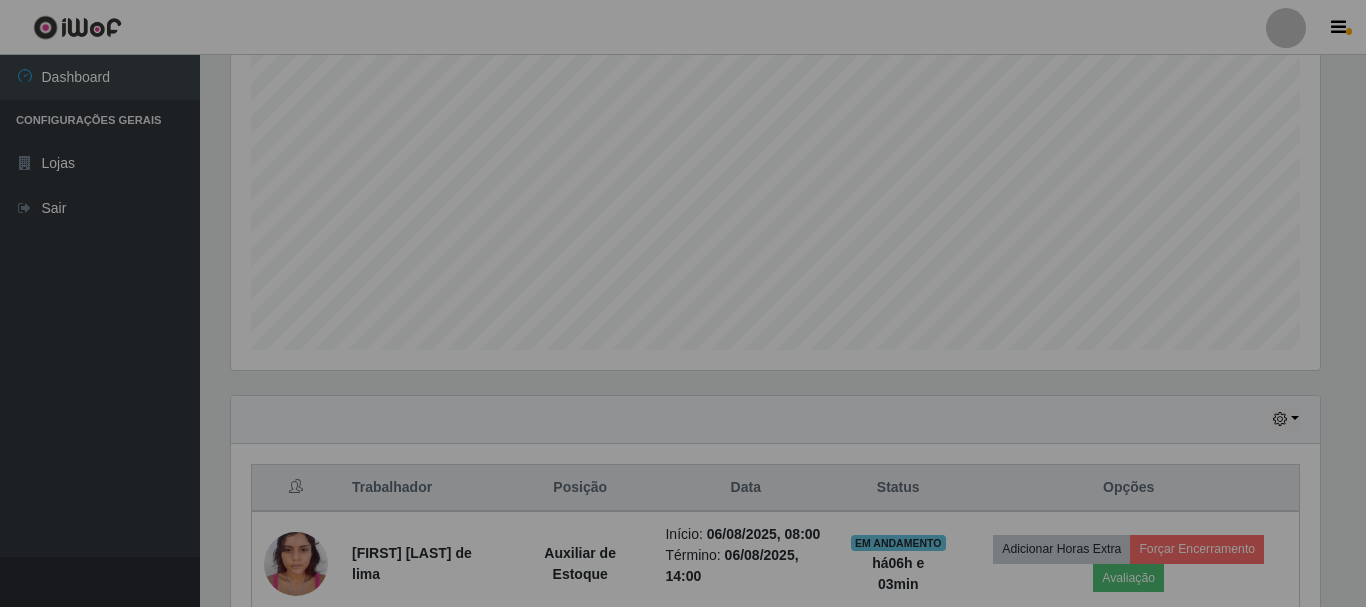 click on "Sucesso! × Trabalhador liberado. OK Cancel" at bounding box center (683, 303) 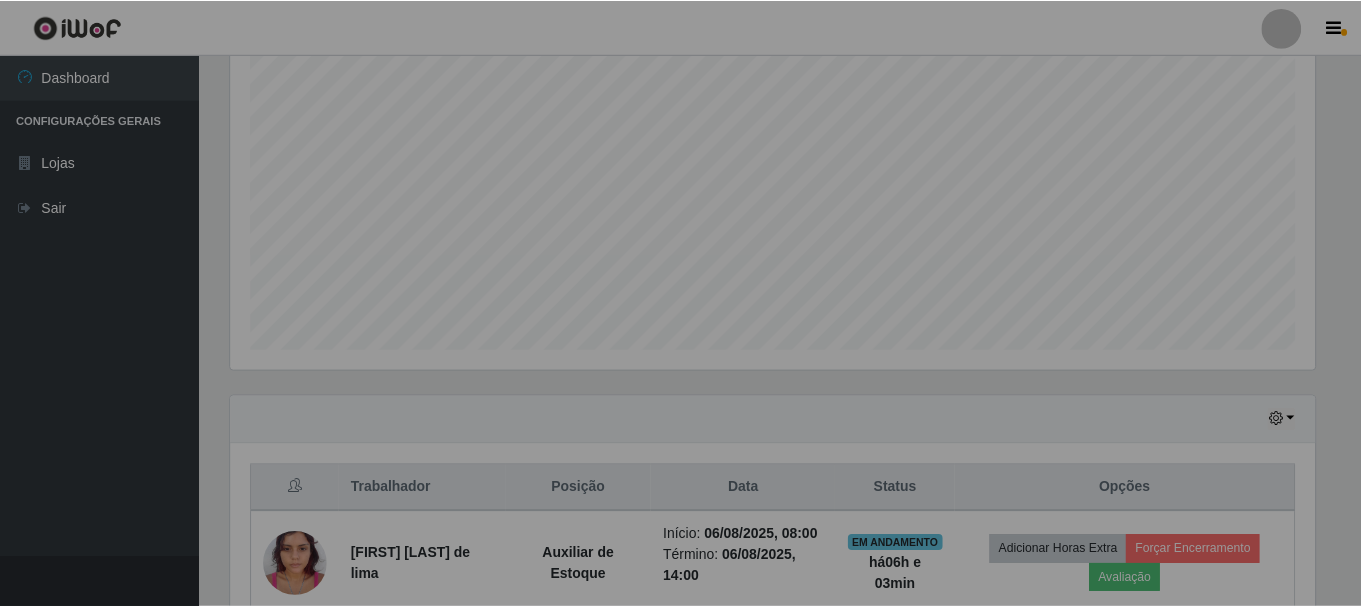 scroll, scrollTop: 999585, scrollLeft: 998901, axis: both 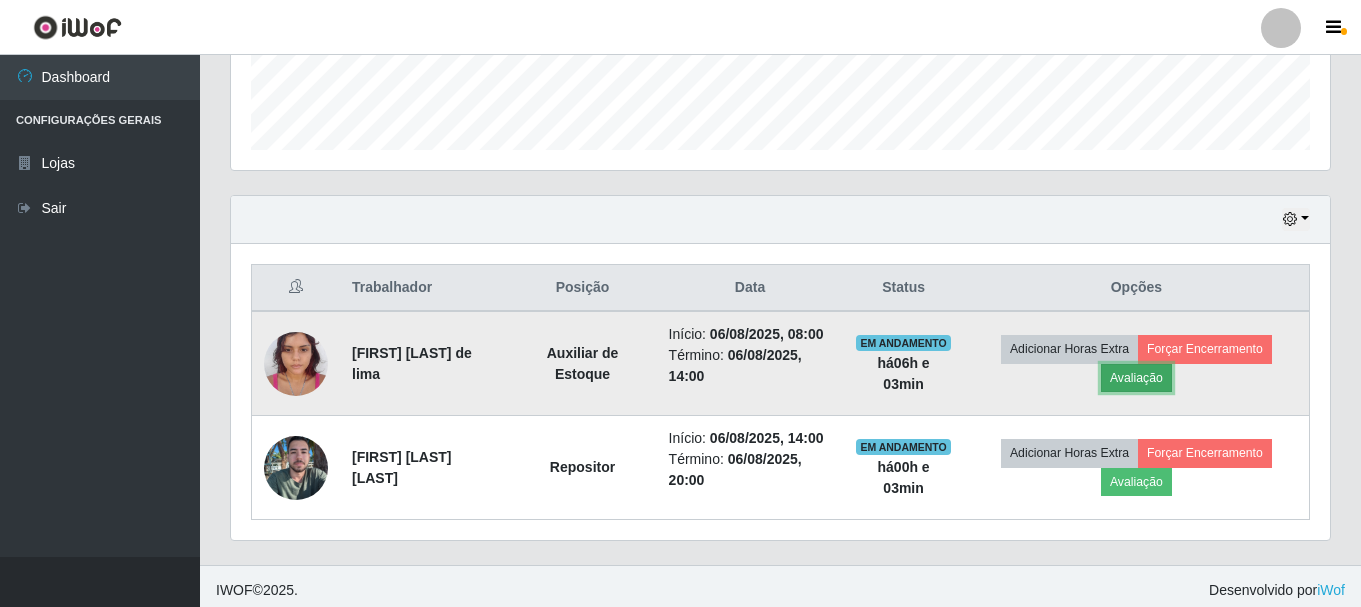 click on "Avaliação" at bounding box center [1136, 378] 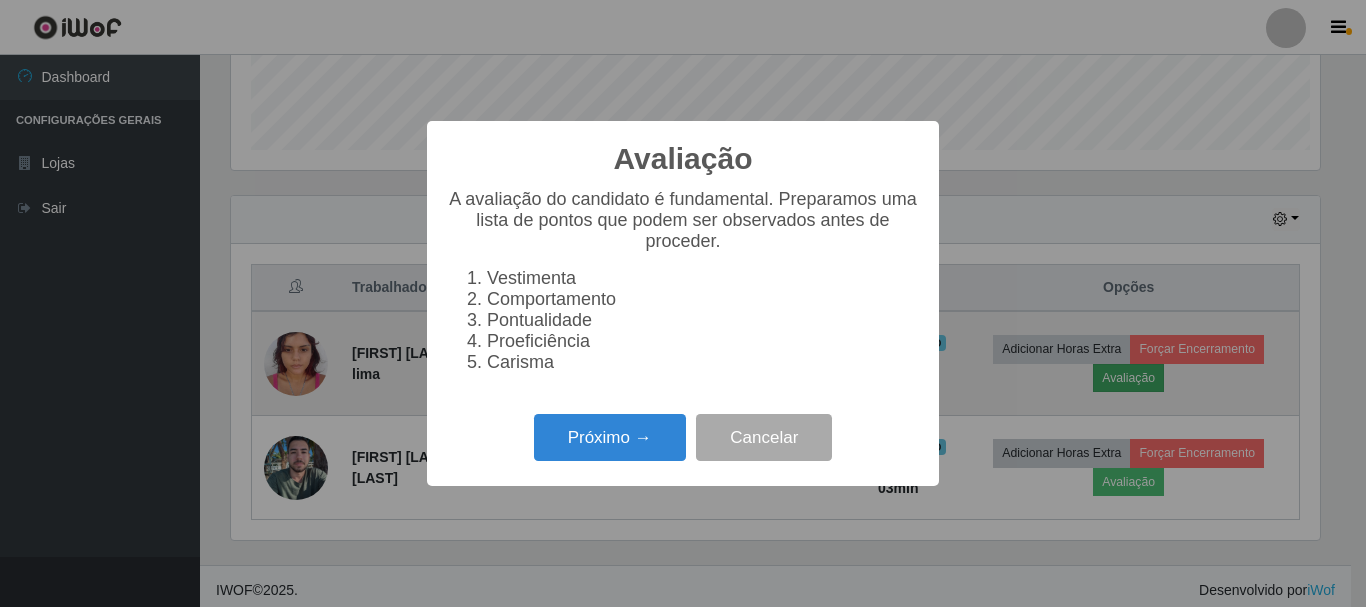 scroll 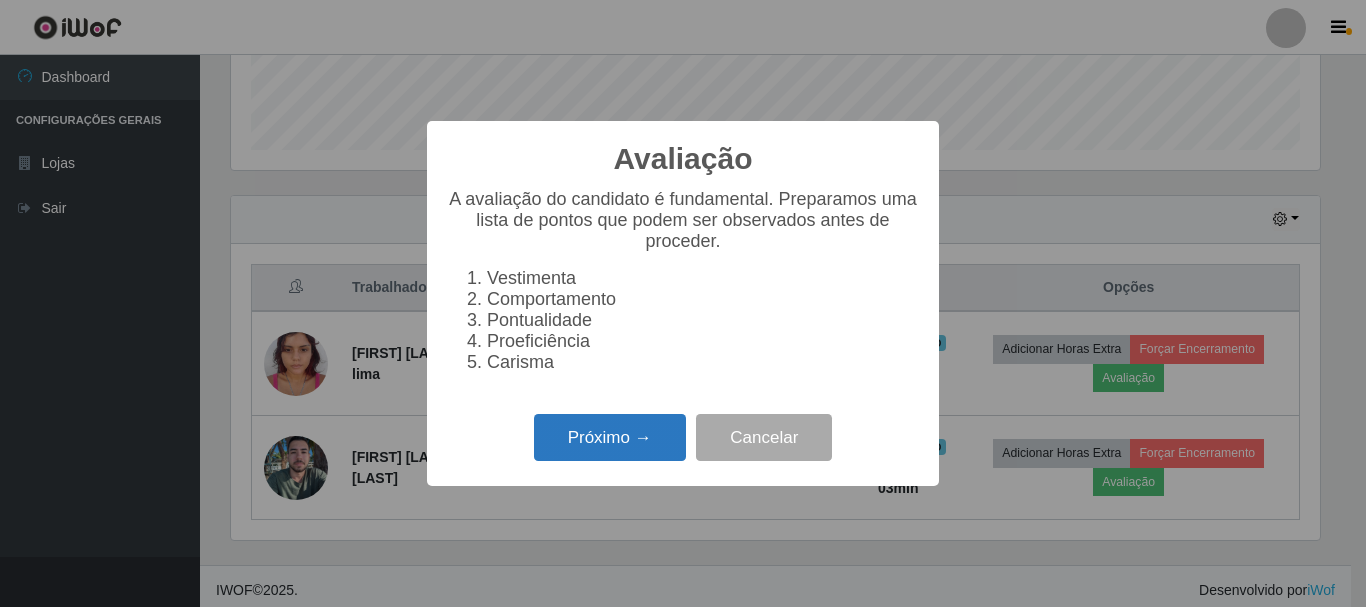 click on "Próximo →" at bounding box center [610, 437] 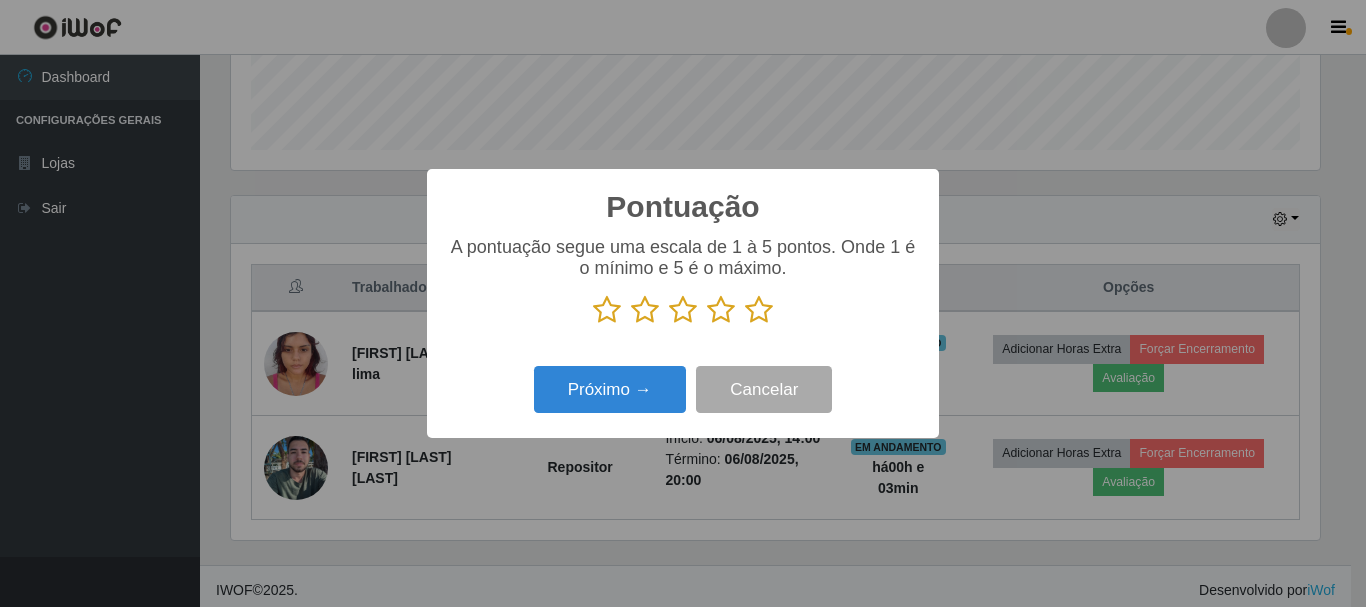 click at bounding box center [759, 310] 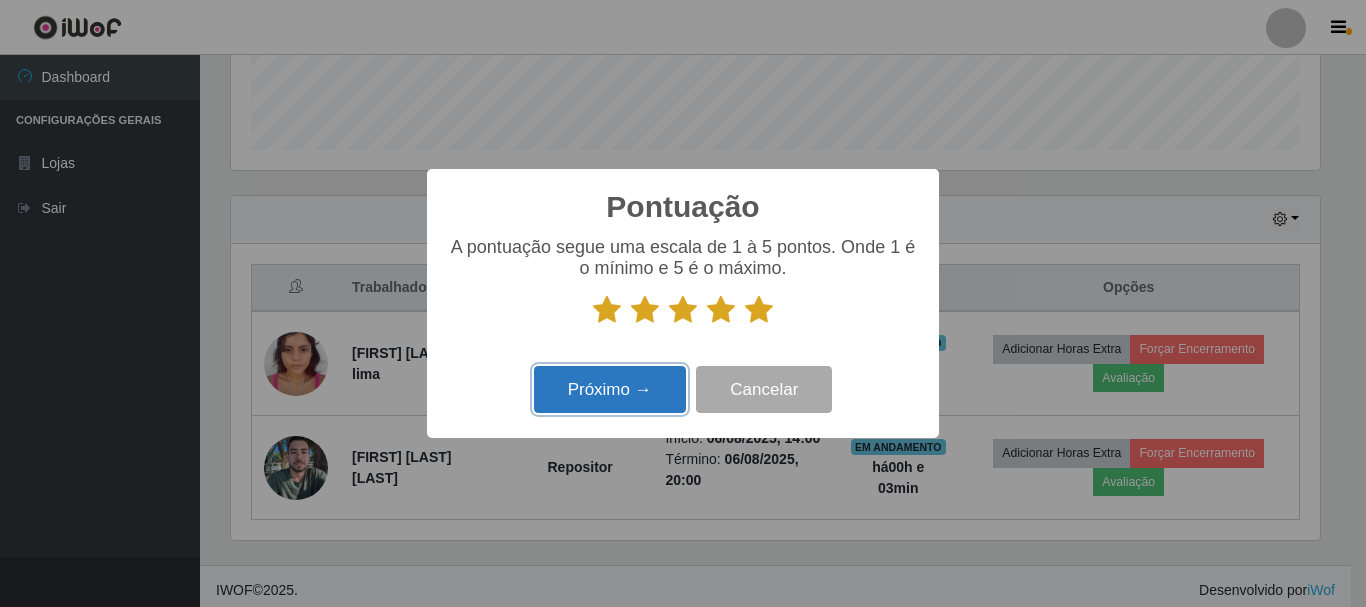 click on "Próximo →" at bounding box center [610, 389] 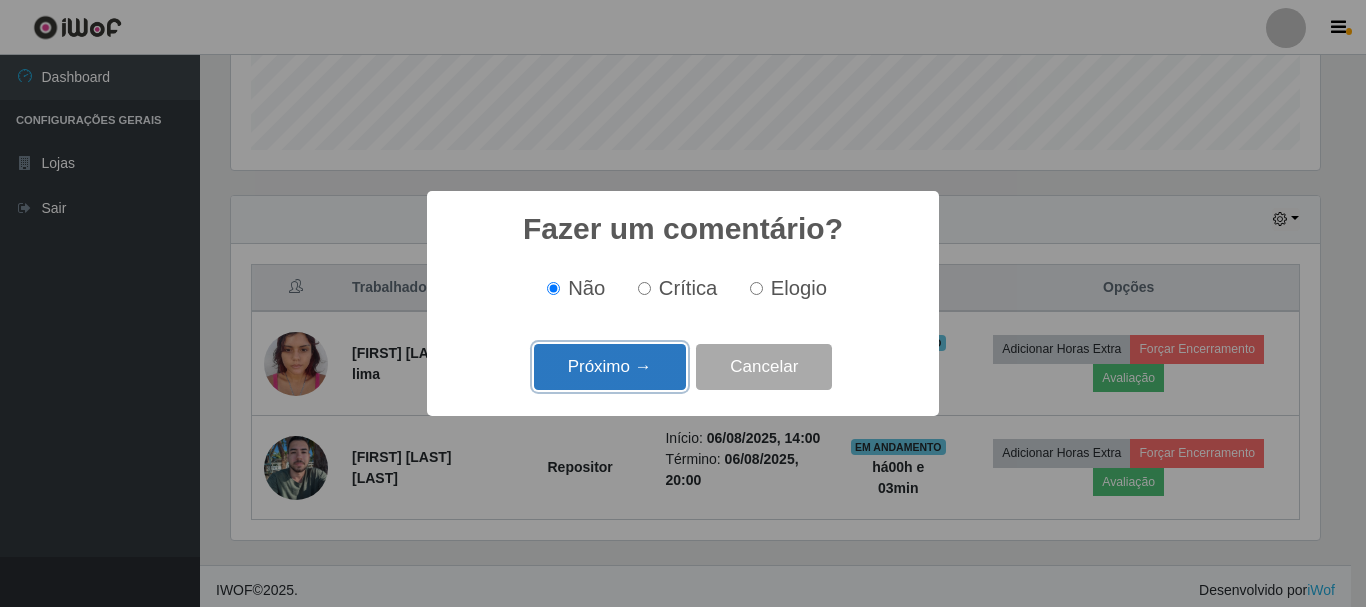 click on "Próximo →" at bounding box center [610, 367] 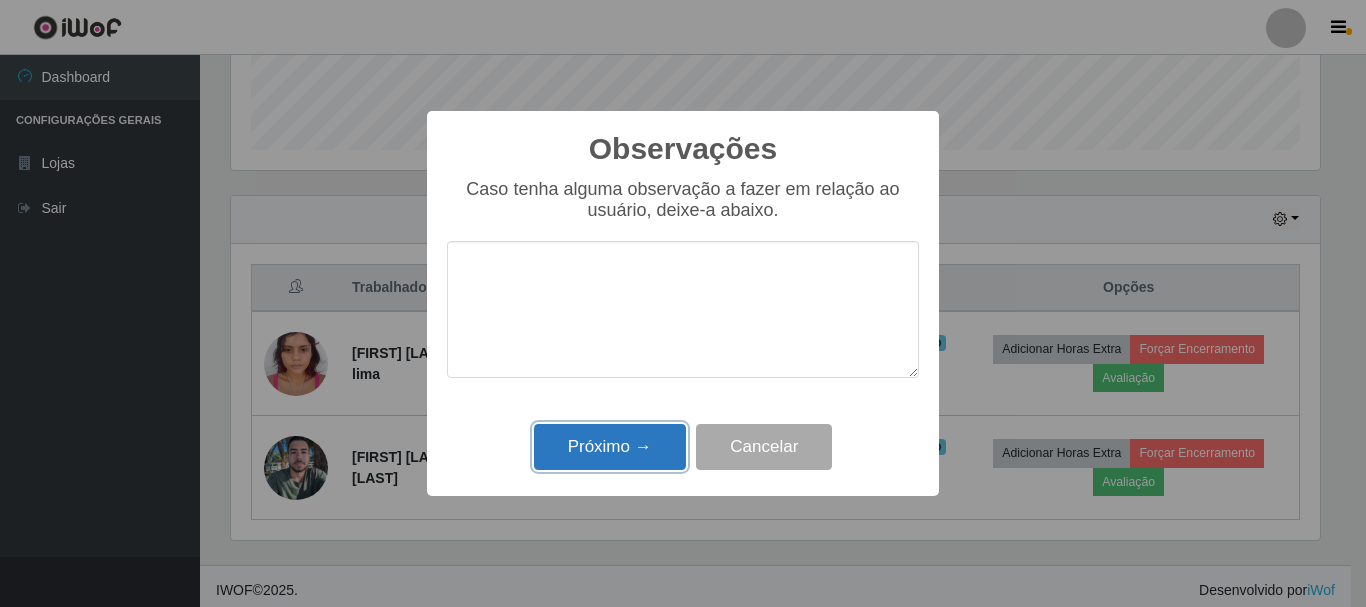 click on "Próximo →" at bounding box center [610, 447] 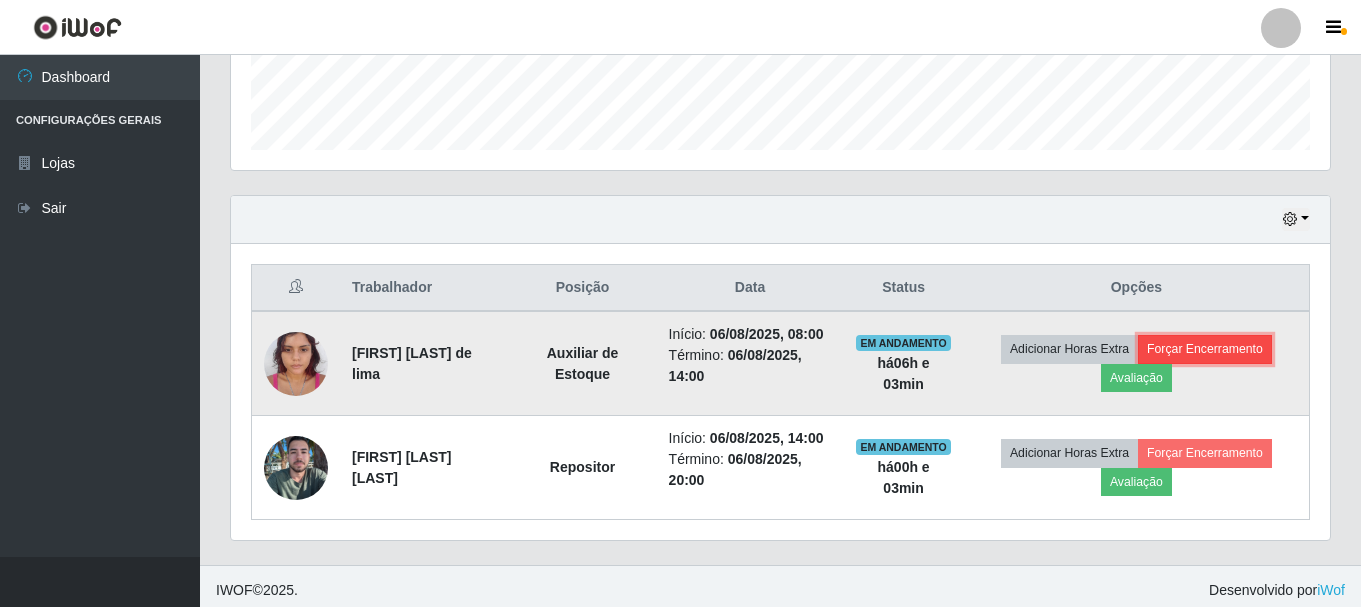 click on "Forçar Encerramento" at bounding box center [1205, 349] 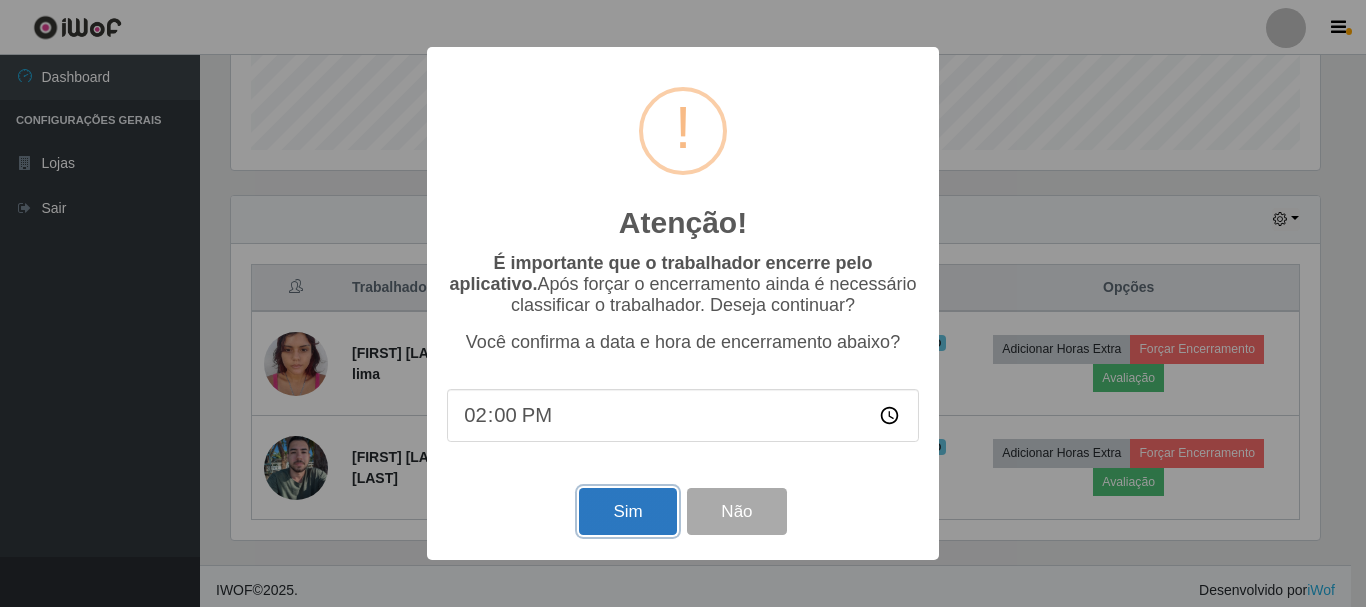 click on "Sim" at bounding box center (627, 511) 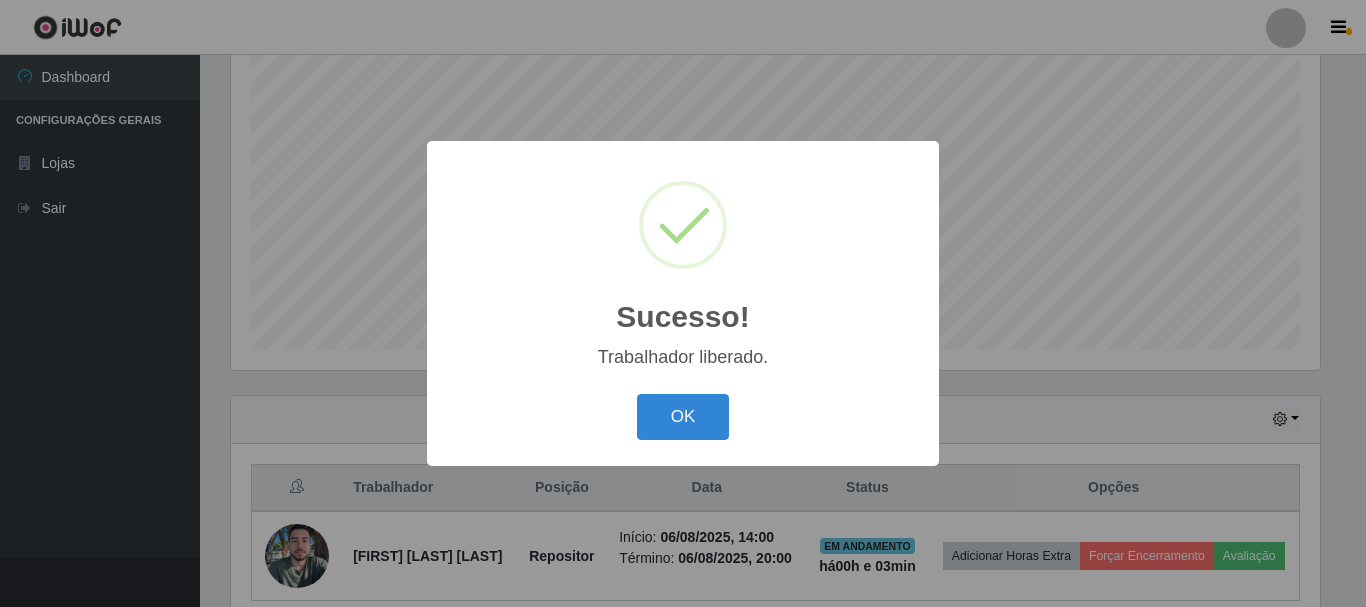 click on "OK" at bounding box center (683, 417) 